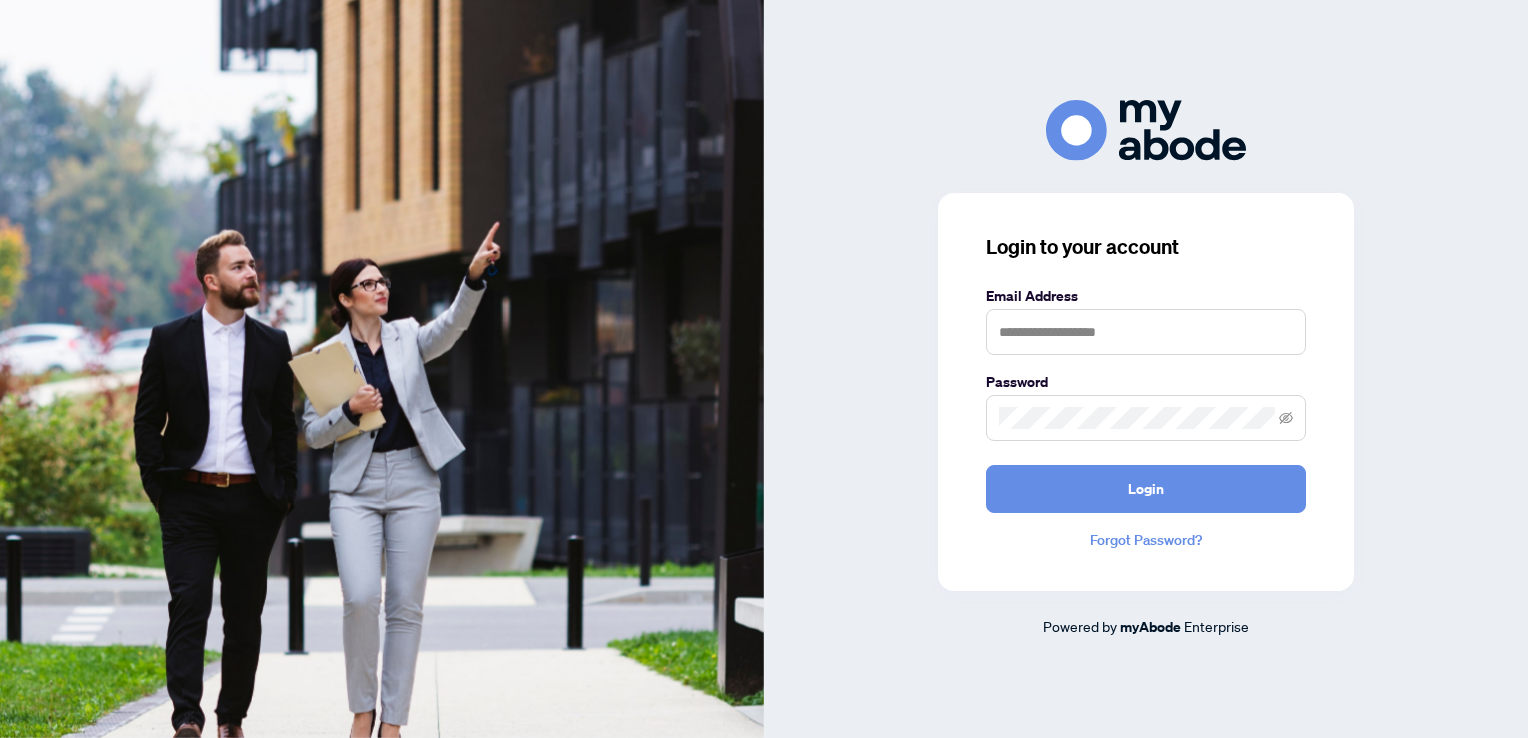 scroll, scrollTop: 0, scrollLeft: 0, axis: both 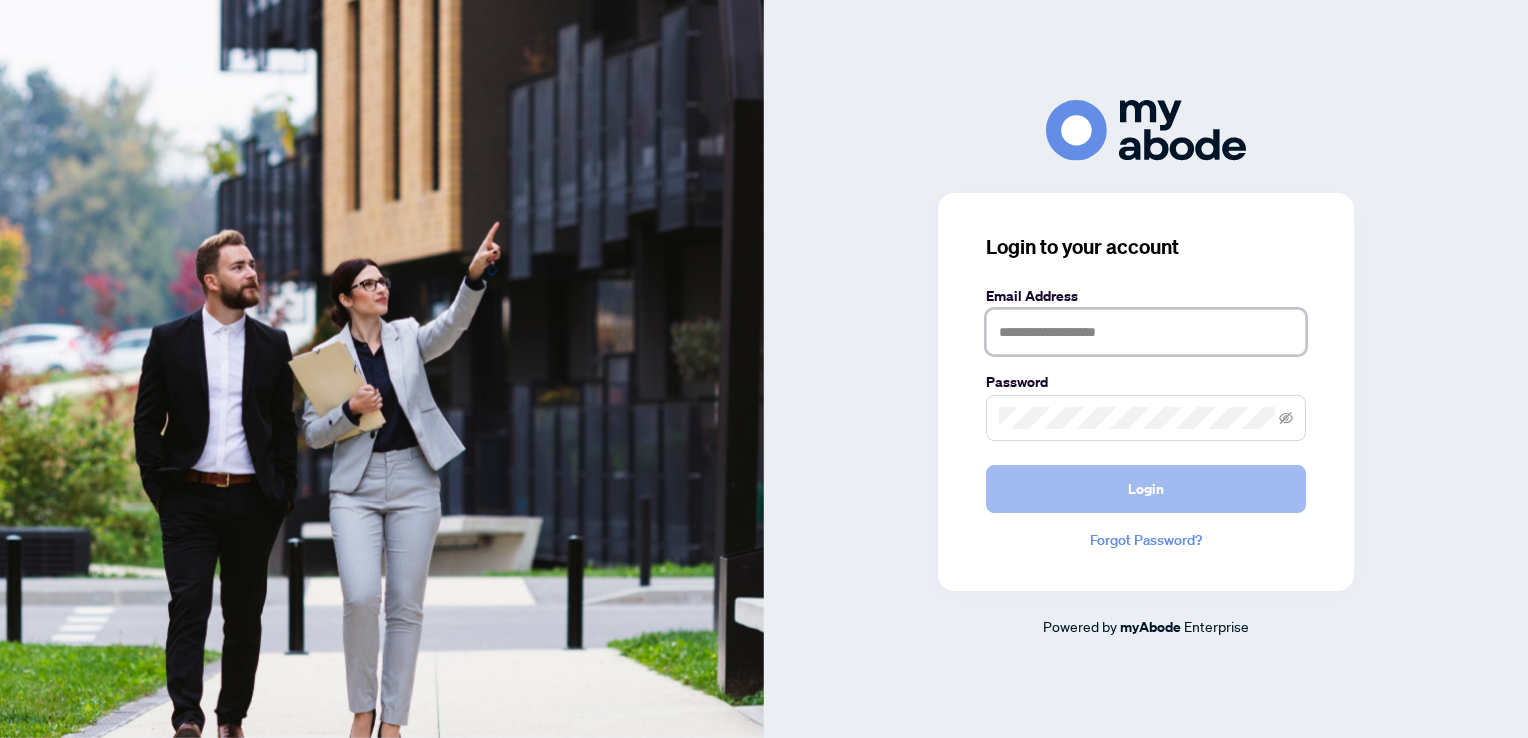 type on "**********" 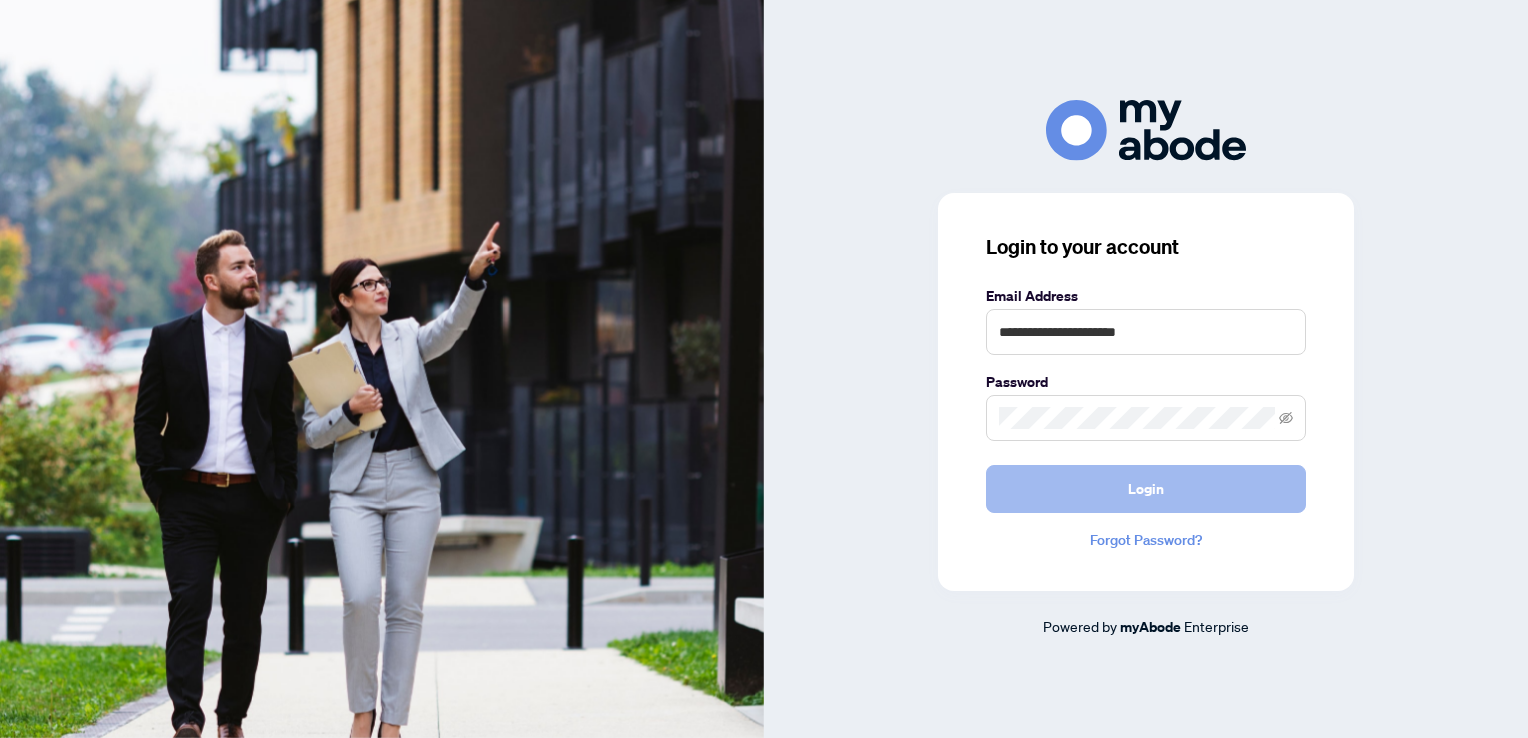 click on "Login" at bounding box center [1146, 489] 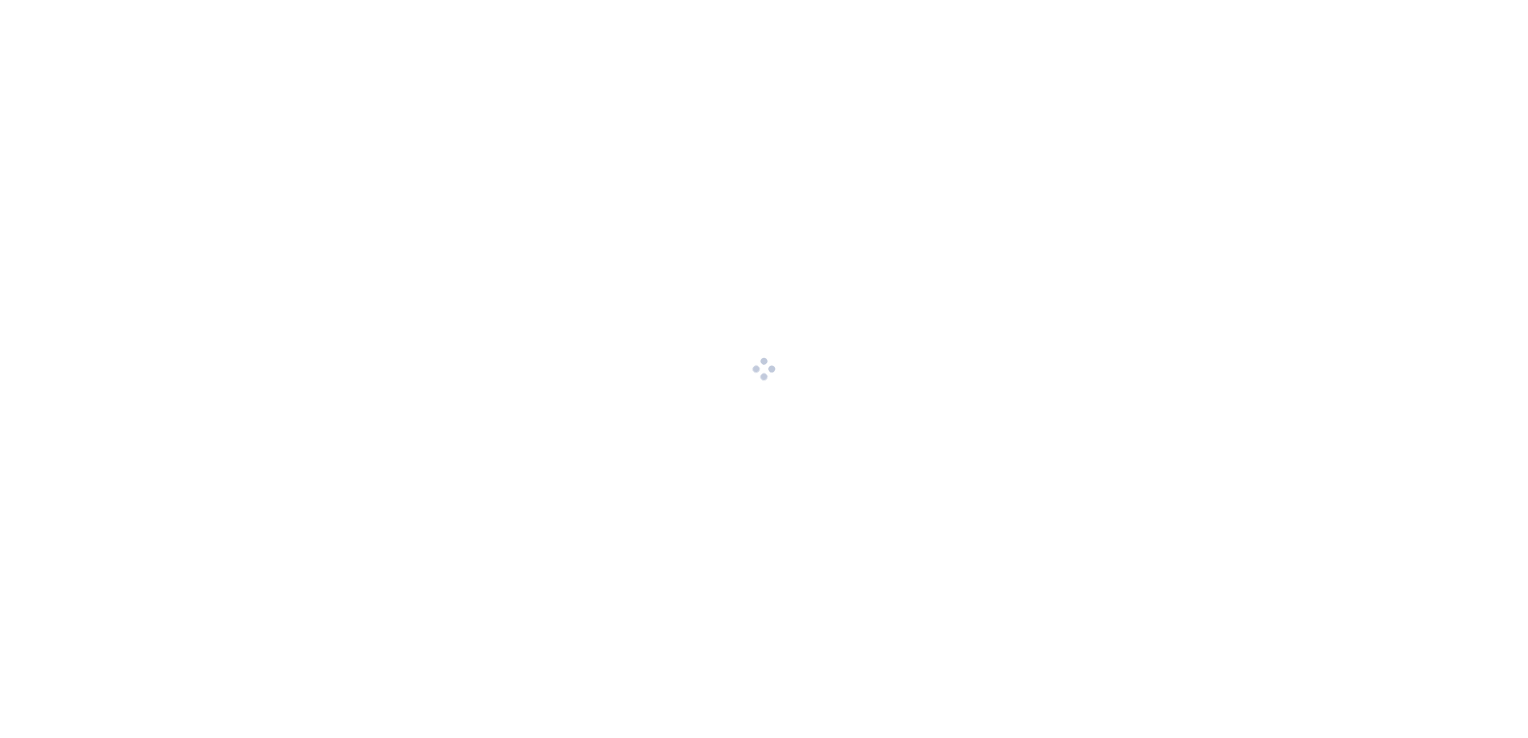 scroll, scrollTop: 0, scrollLeft: 0, axis: both 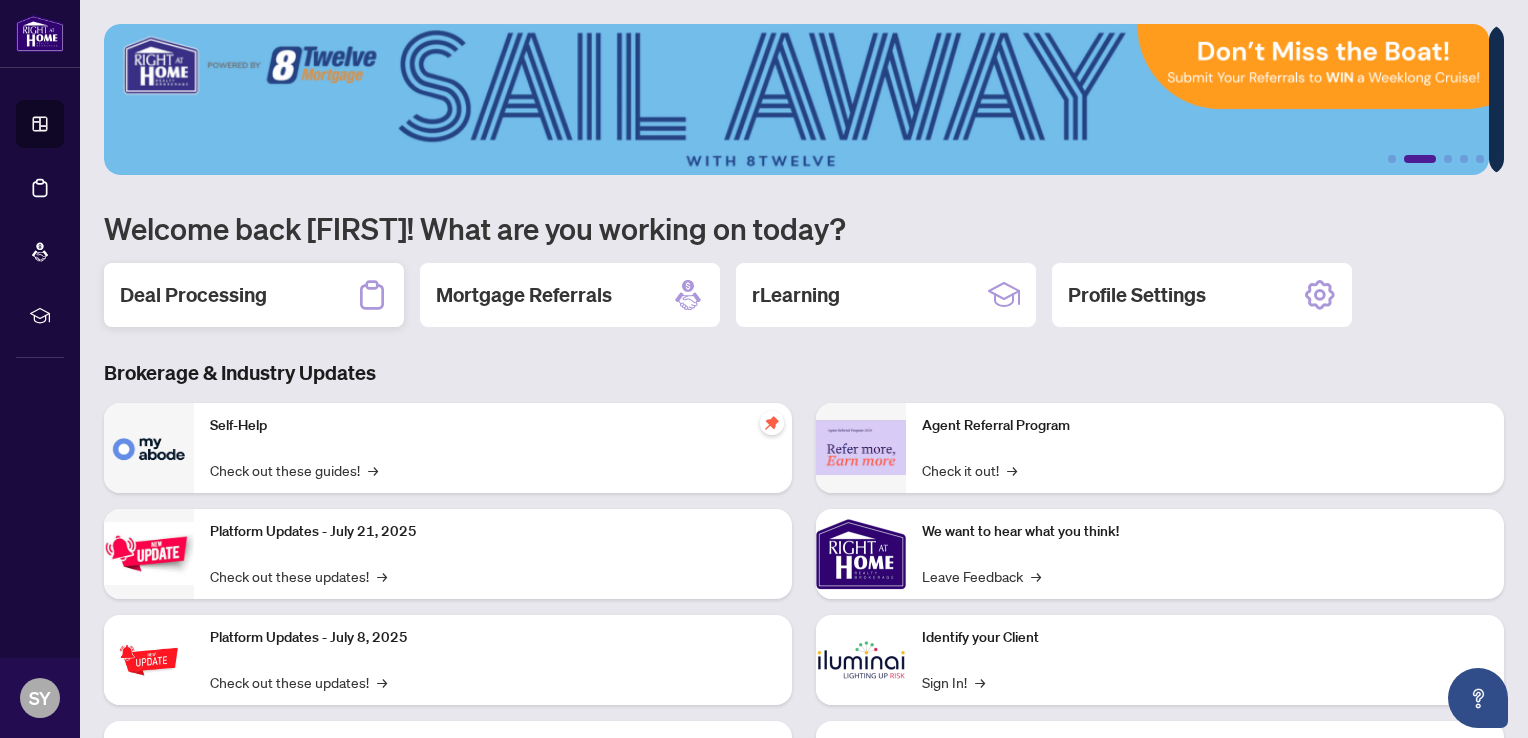 click on "Deal Processing" at bounding box center [193, 295] 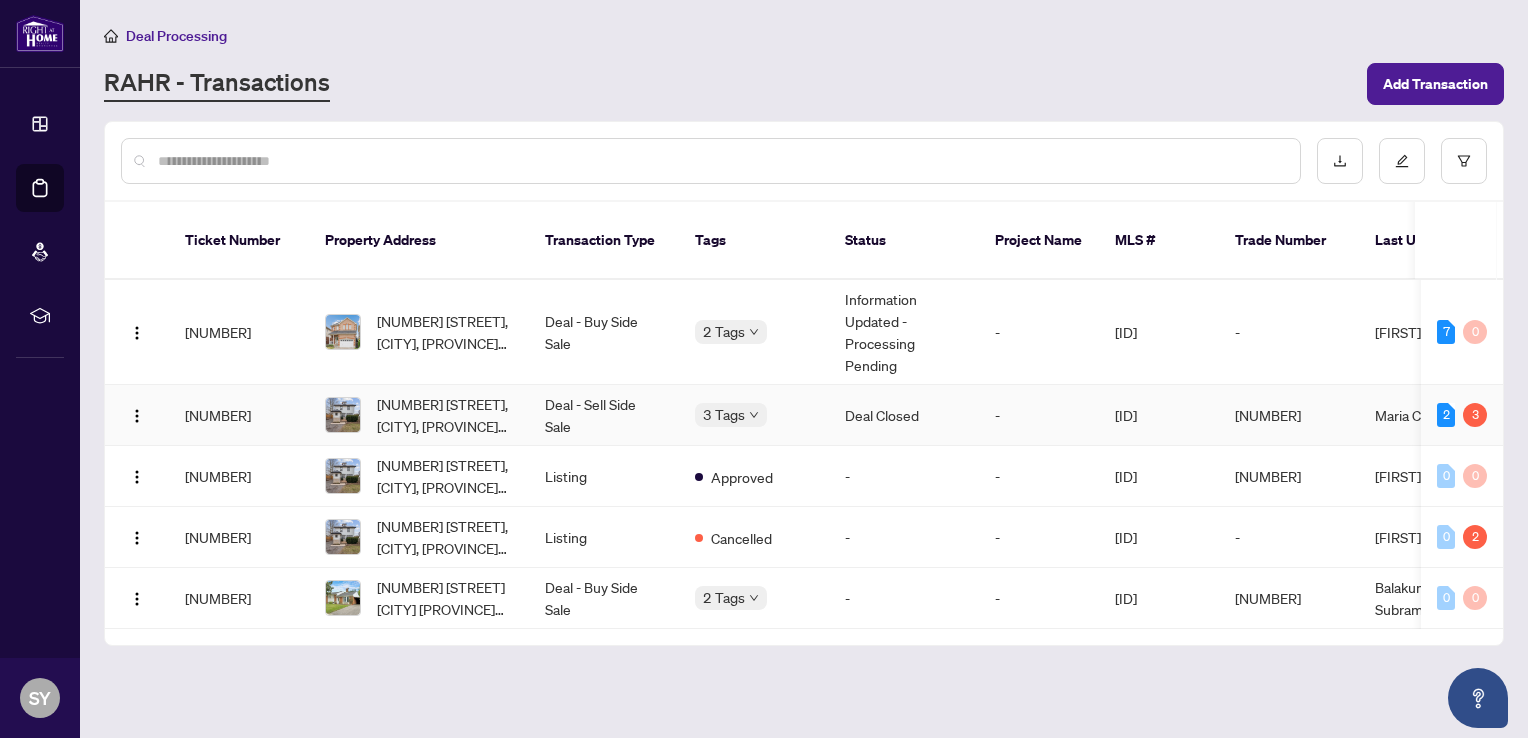 click on "103 Liberty St, Clarington, Ontario L1C 2L8, Canada" at bounding box center [419, 415] 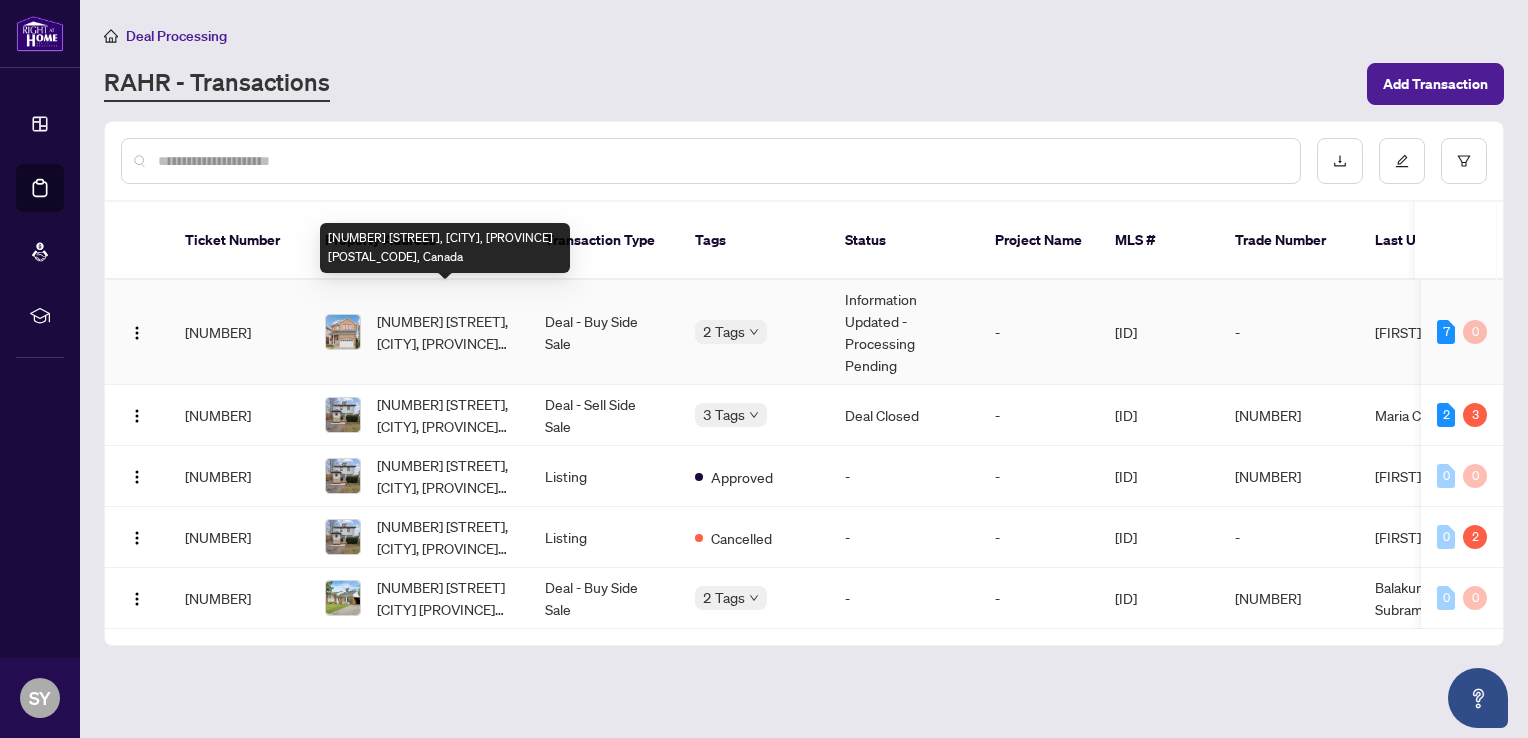 click on "92 Trudeau Dr, Clarington, Ontario L1C 5K5, Canada" at bounding box center (445, 332) 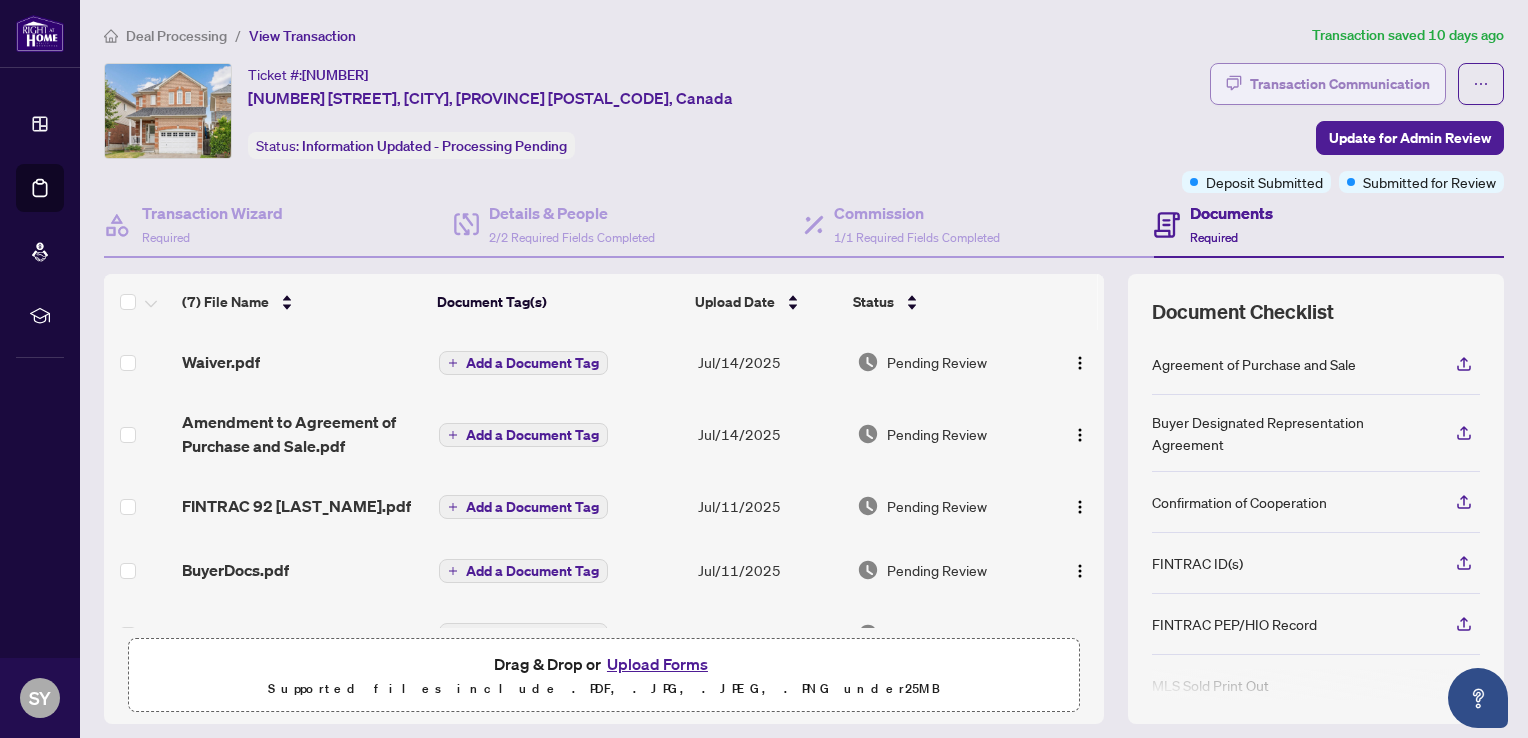 click on "Transaction Communication" at bounding box center (1340, 84) 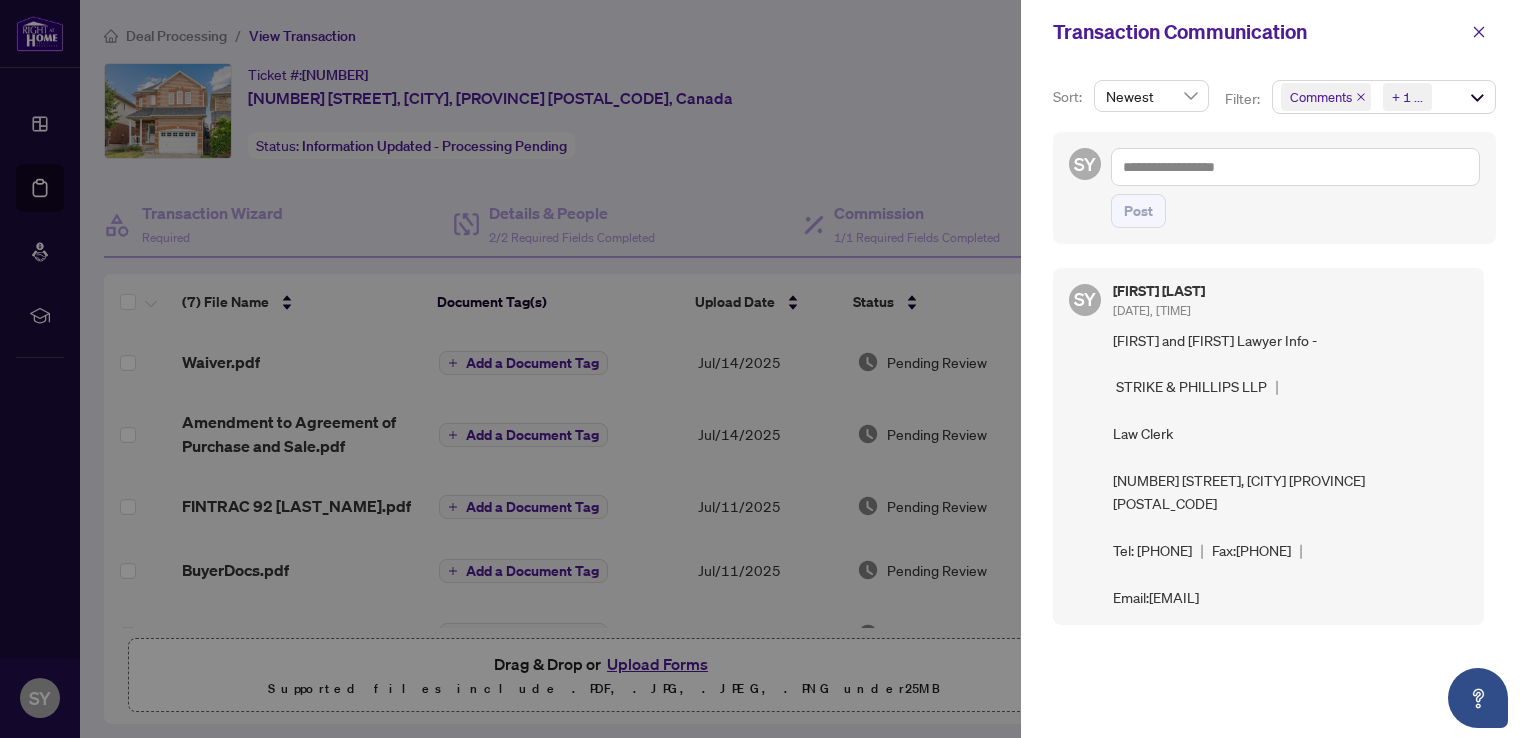 click at bounding box center [764, 369] 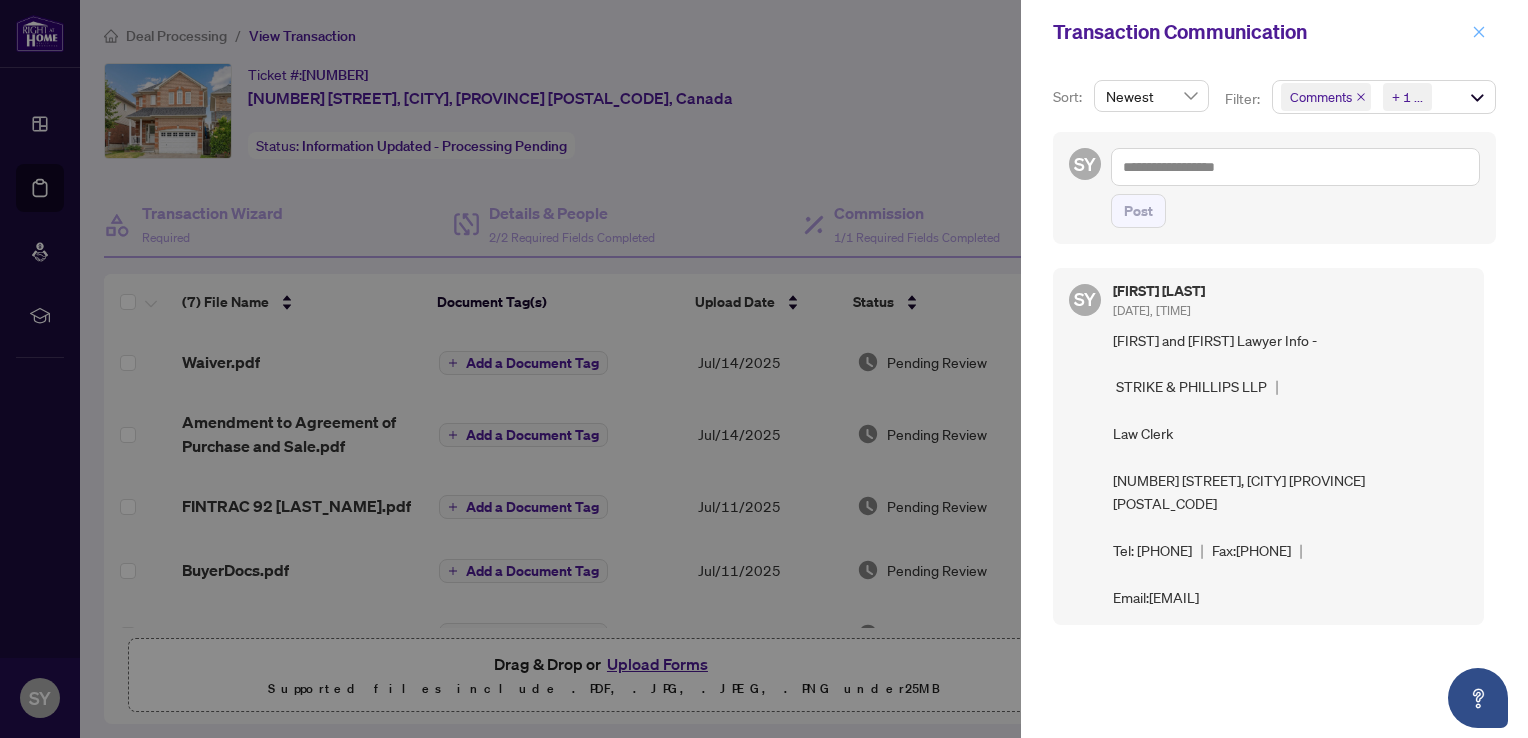 click 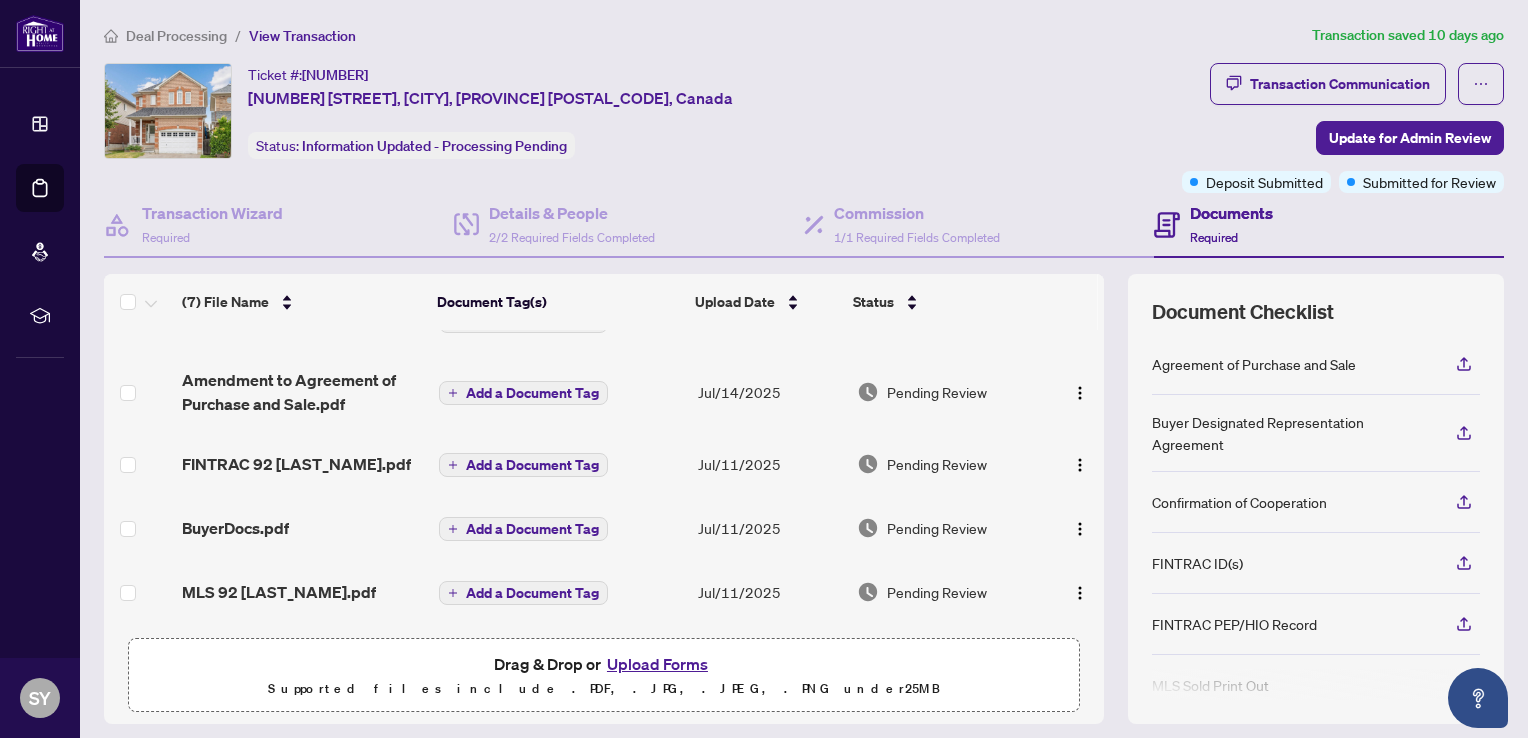scroll, scrollTop: 0, scrollLeft: 0, axis: both 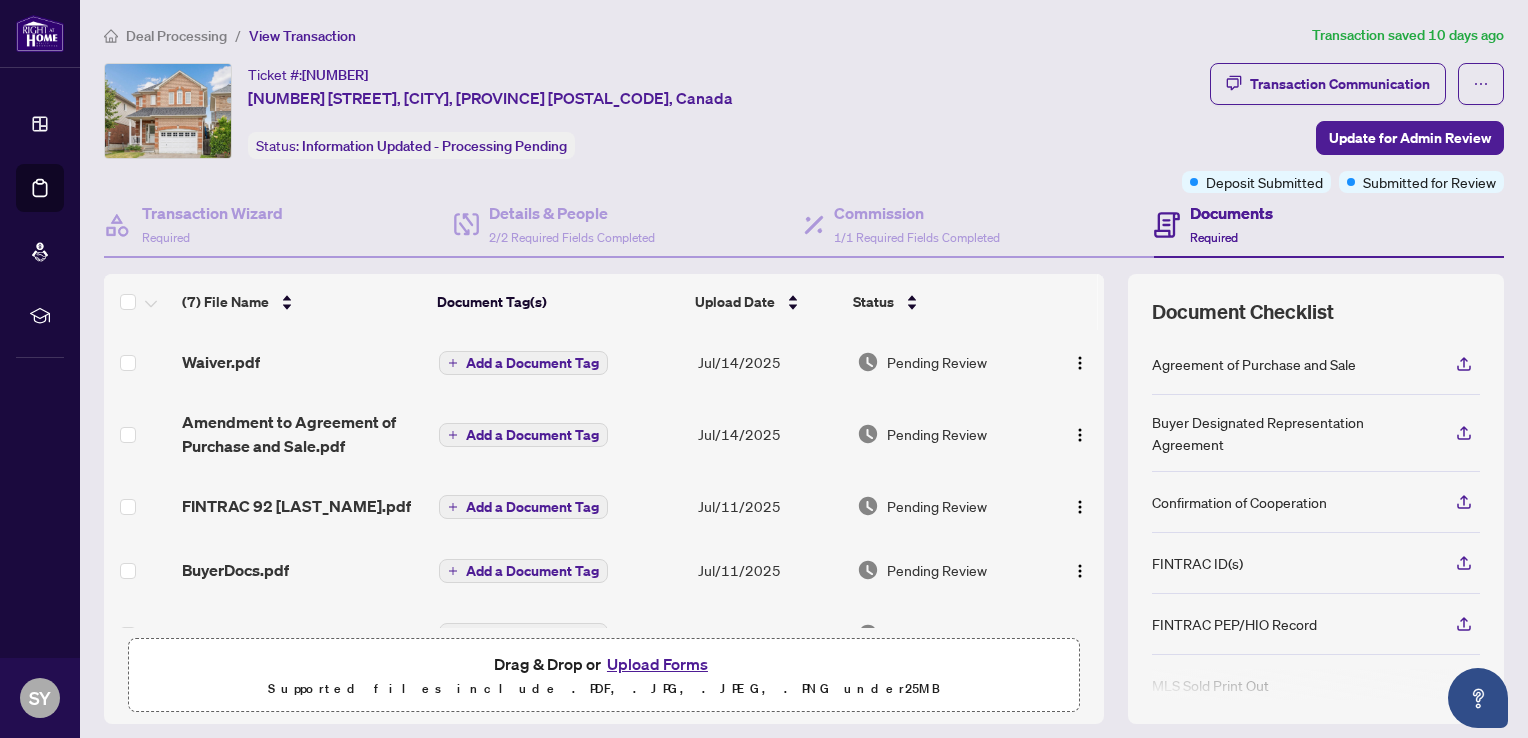 click on "Waiver.pdf" at bounding box center (221, 362) 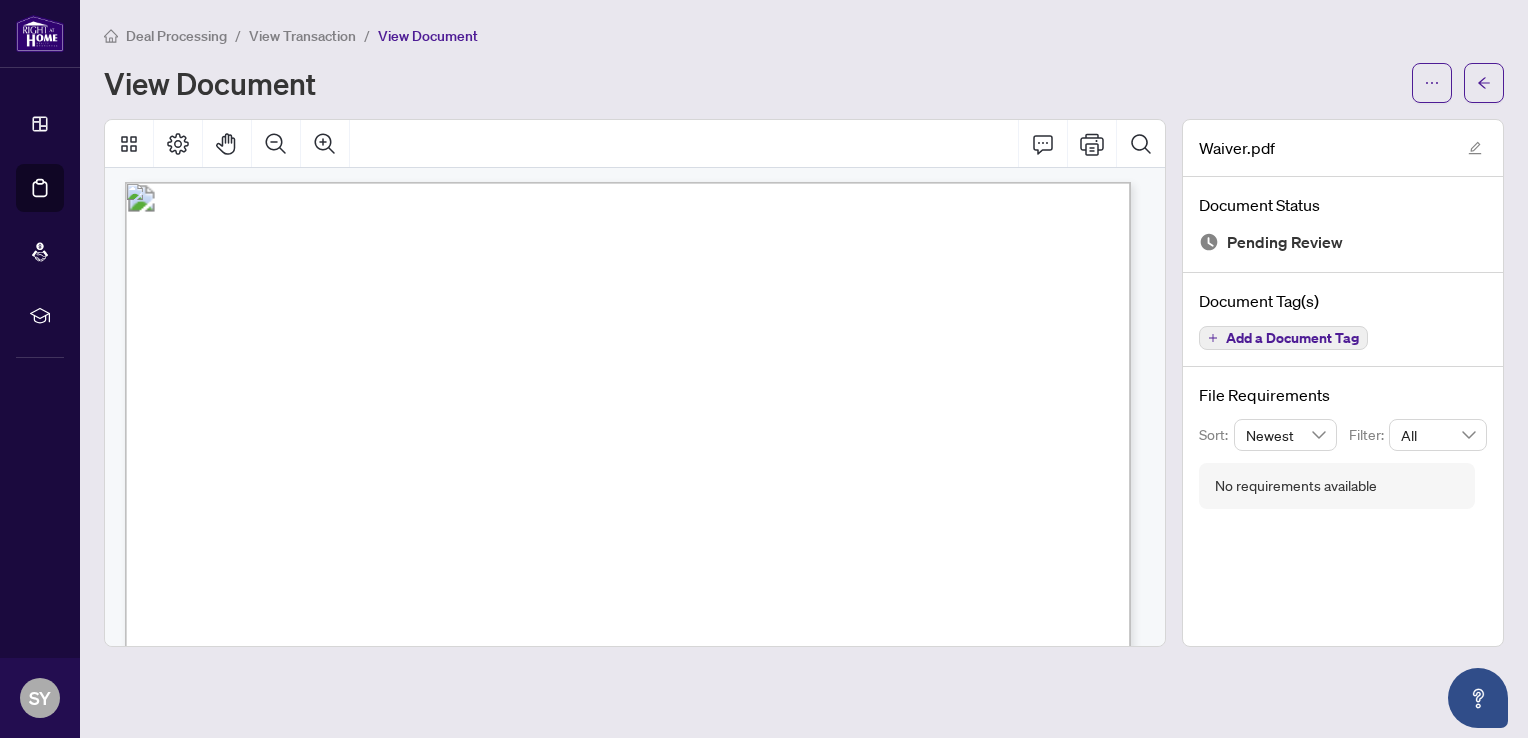 scroll, scrollTop: 0, scrollLeft: 0, axis: both 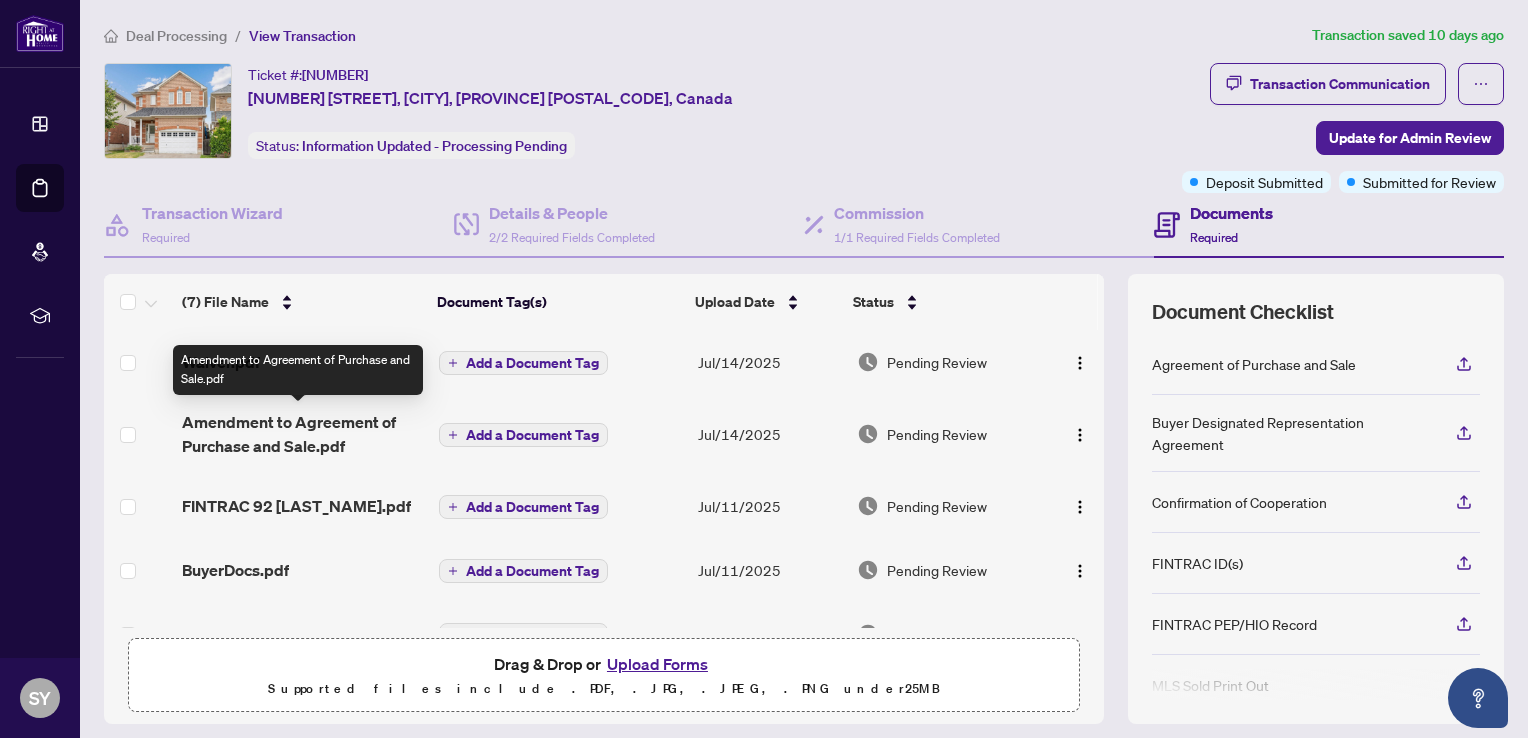 click on "Amendment to Agreement of Purchase and Sale.pdf" at bounding box center (302, 434) 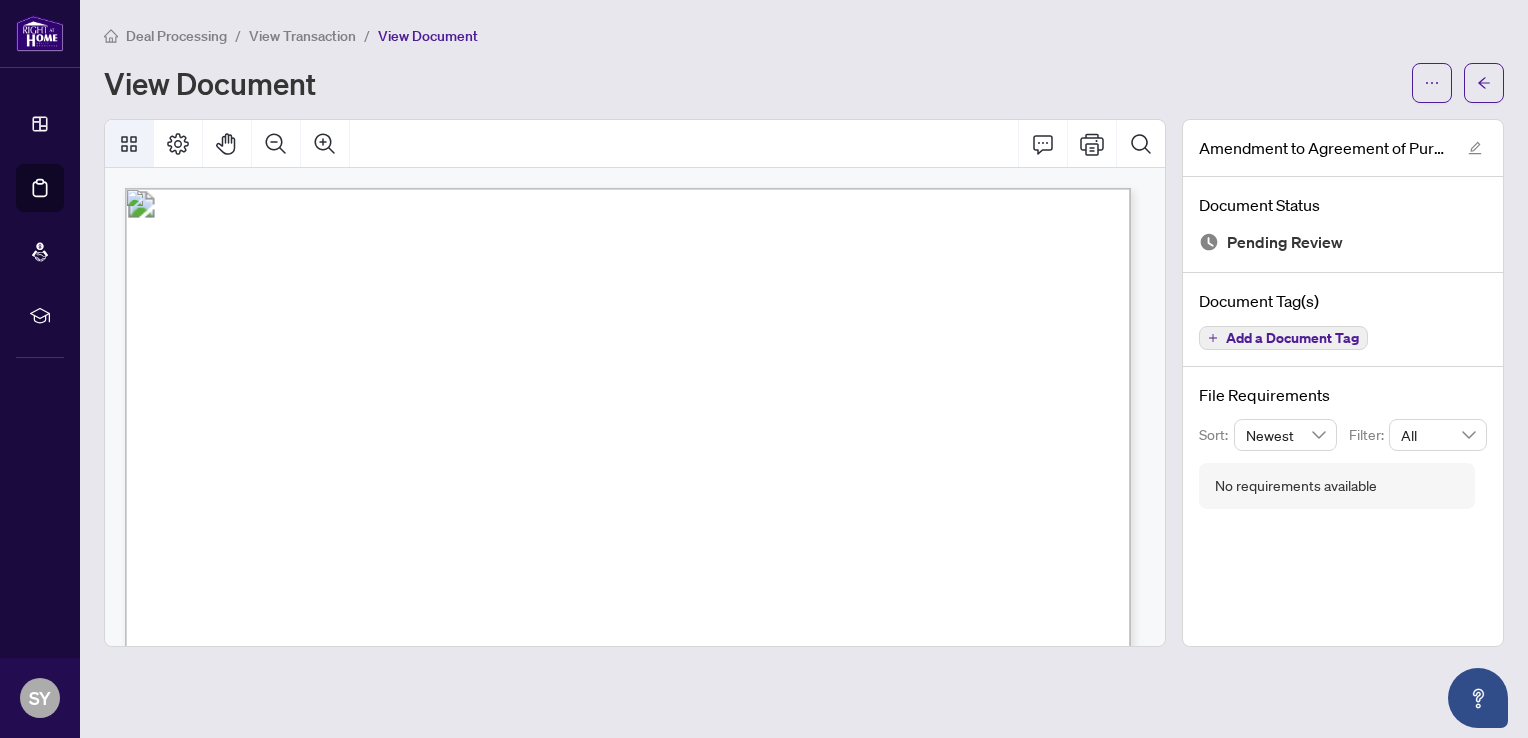 click 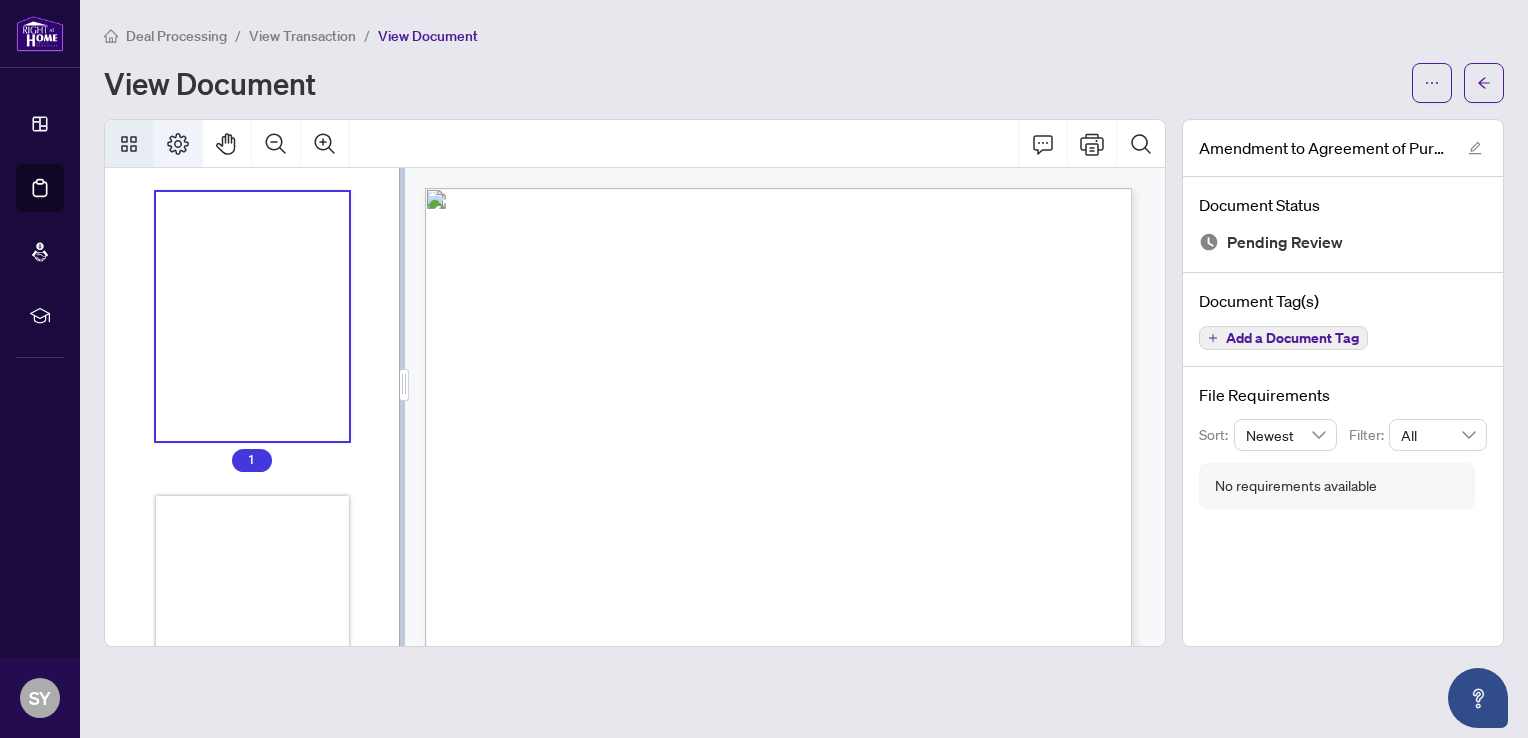 click 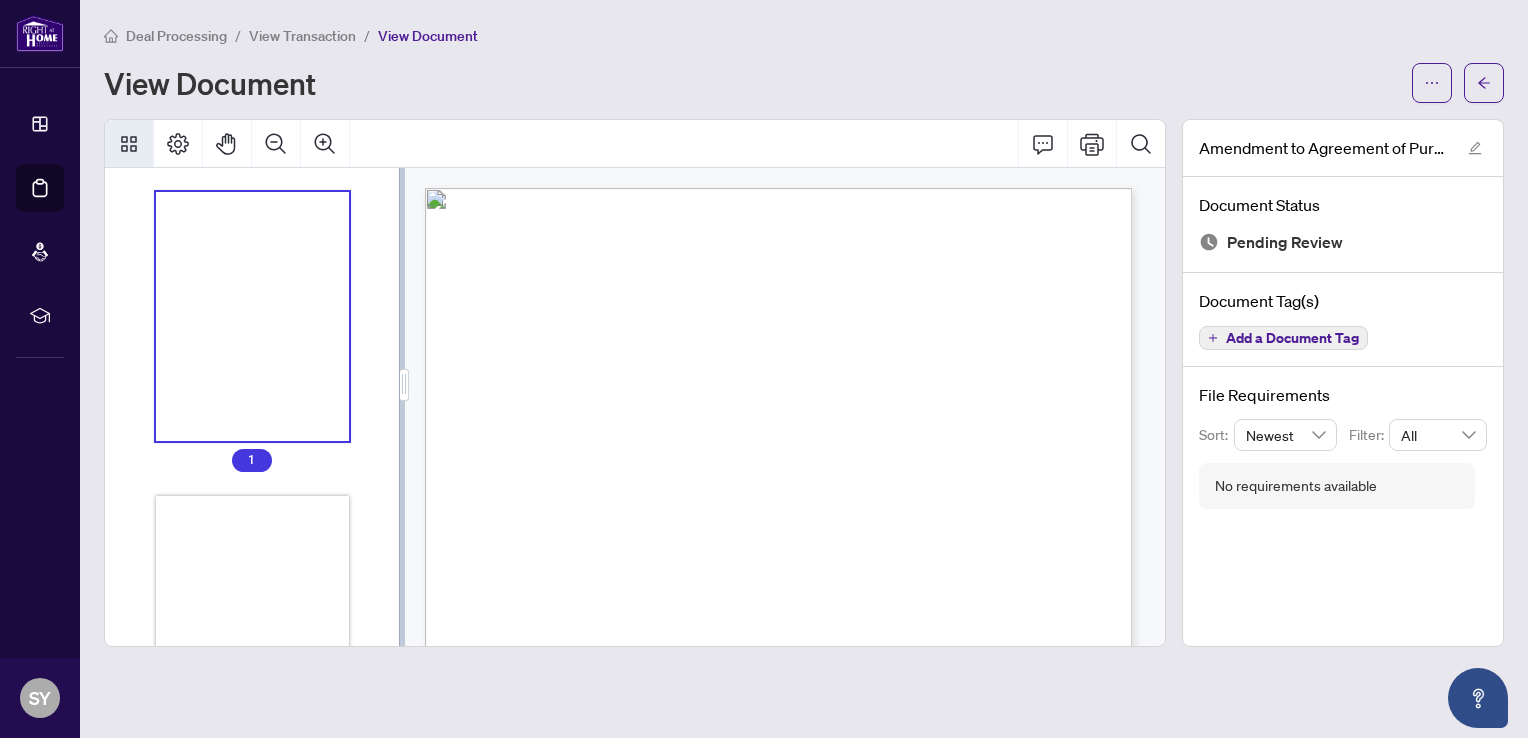 drag, startPoint x: 631, startPoint y: 317, endPoint x: 988, endPoint y: 22, distance: 463.11337 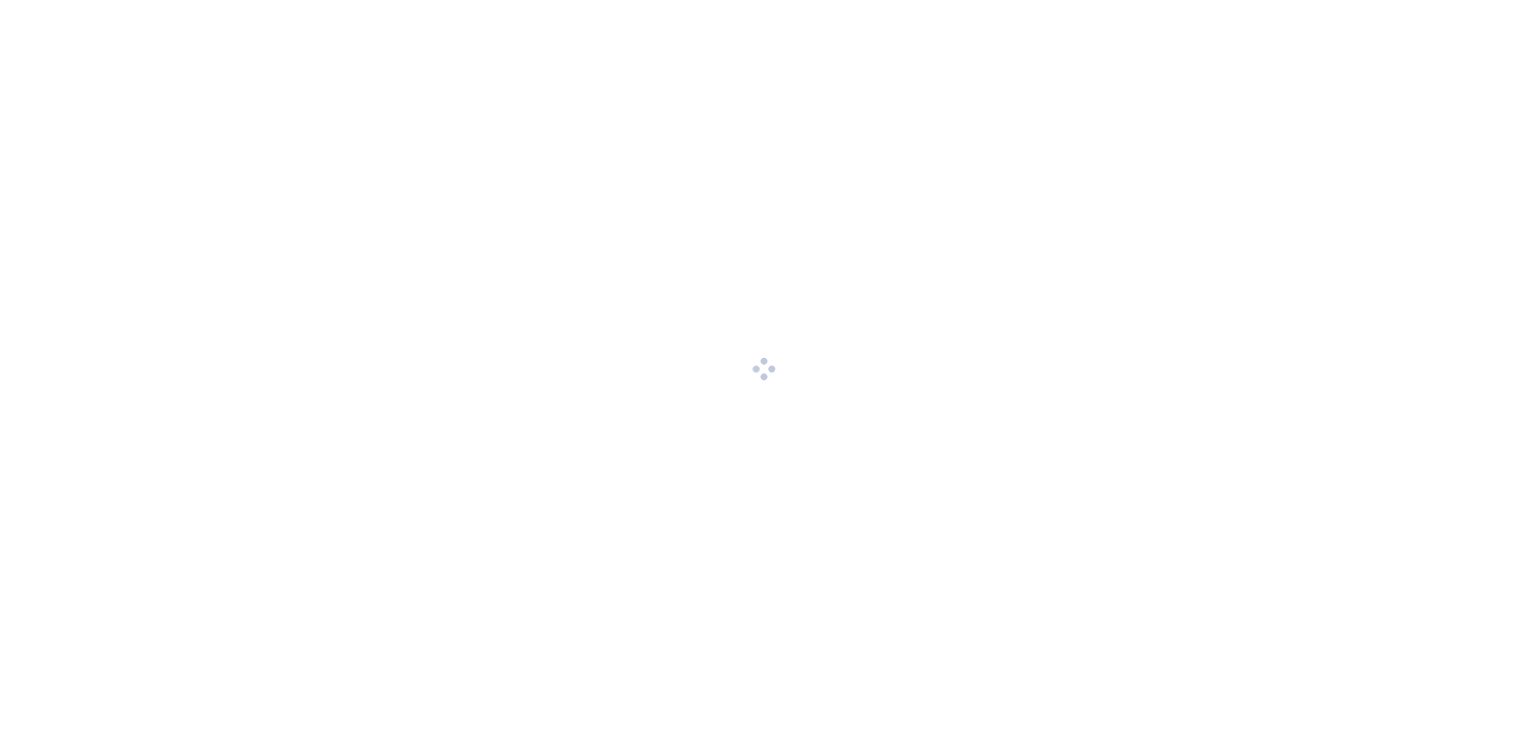 scroll, scrollTop: 0, scrollLeft: 0, axis: both 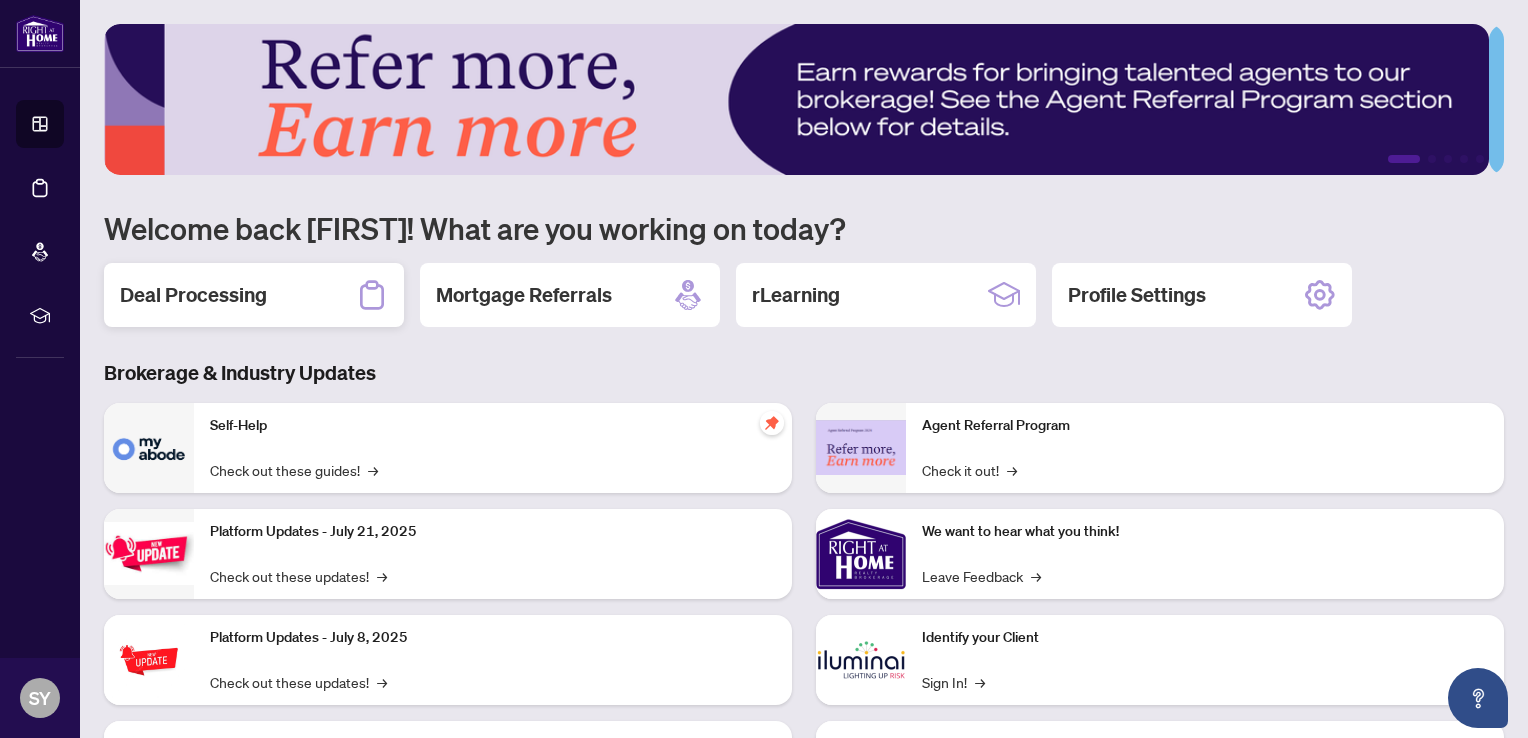 click on "Deal Processing" at bounding box center (193, 295) 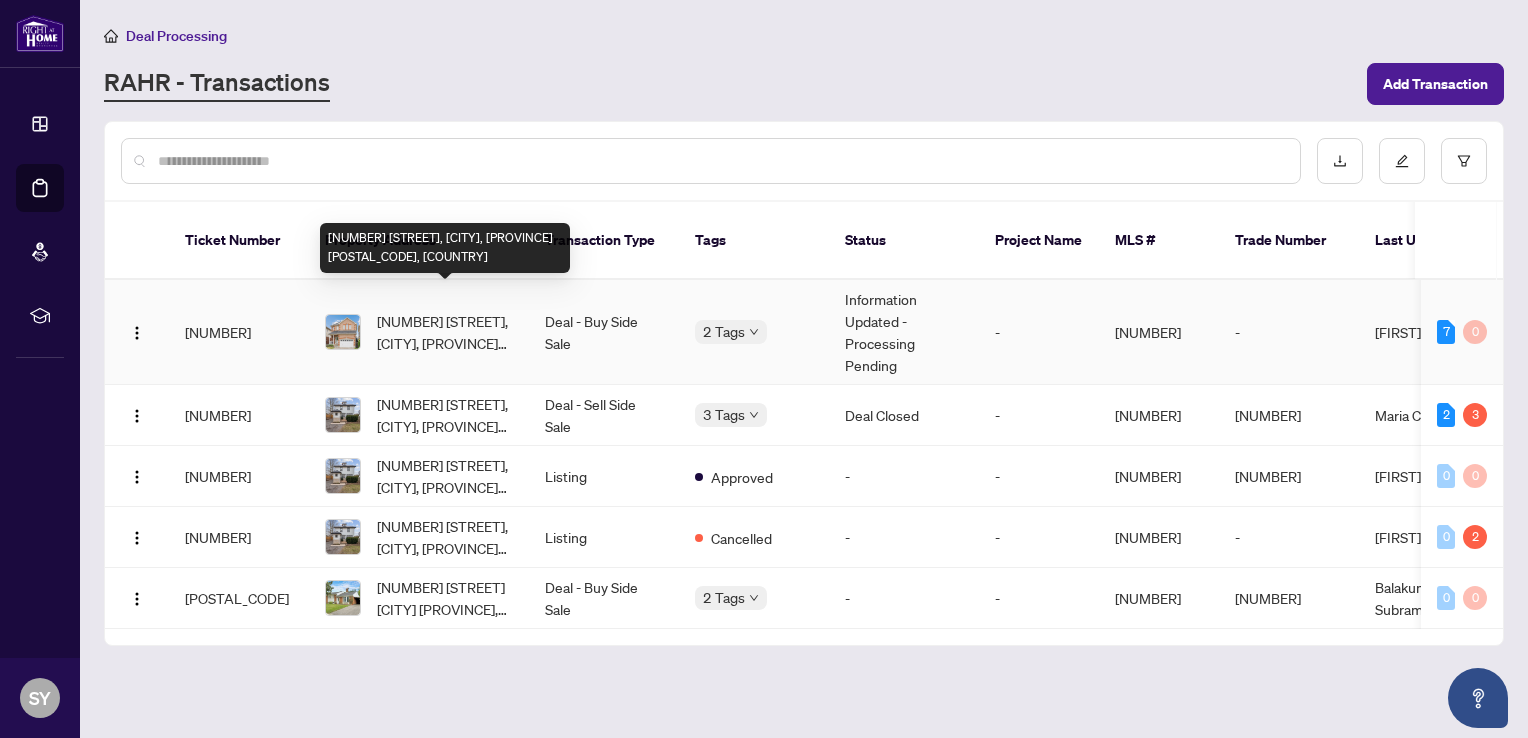 click on "92 Trudeau Dr, Clarington, Ontario L1C 5K5, Canada" at bounding box center (445, 332) 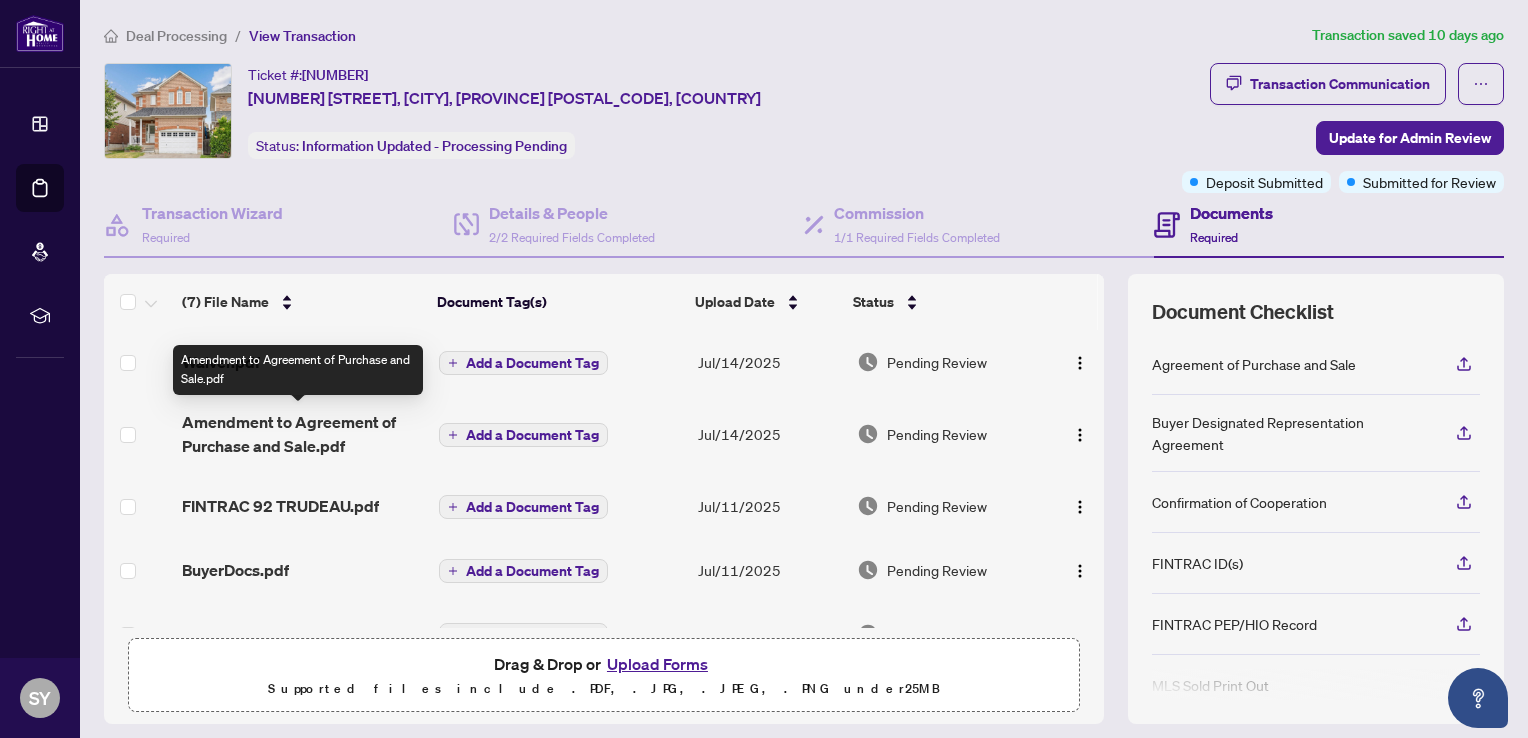 click on "Amendment to Agreement of Purchase and Sale.pdf" at bounding box center (302, 434) 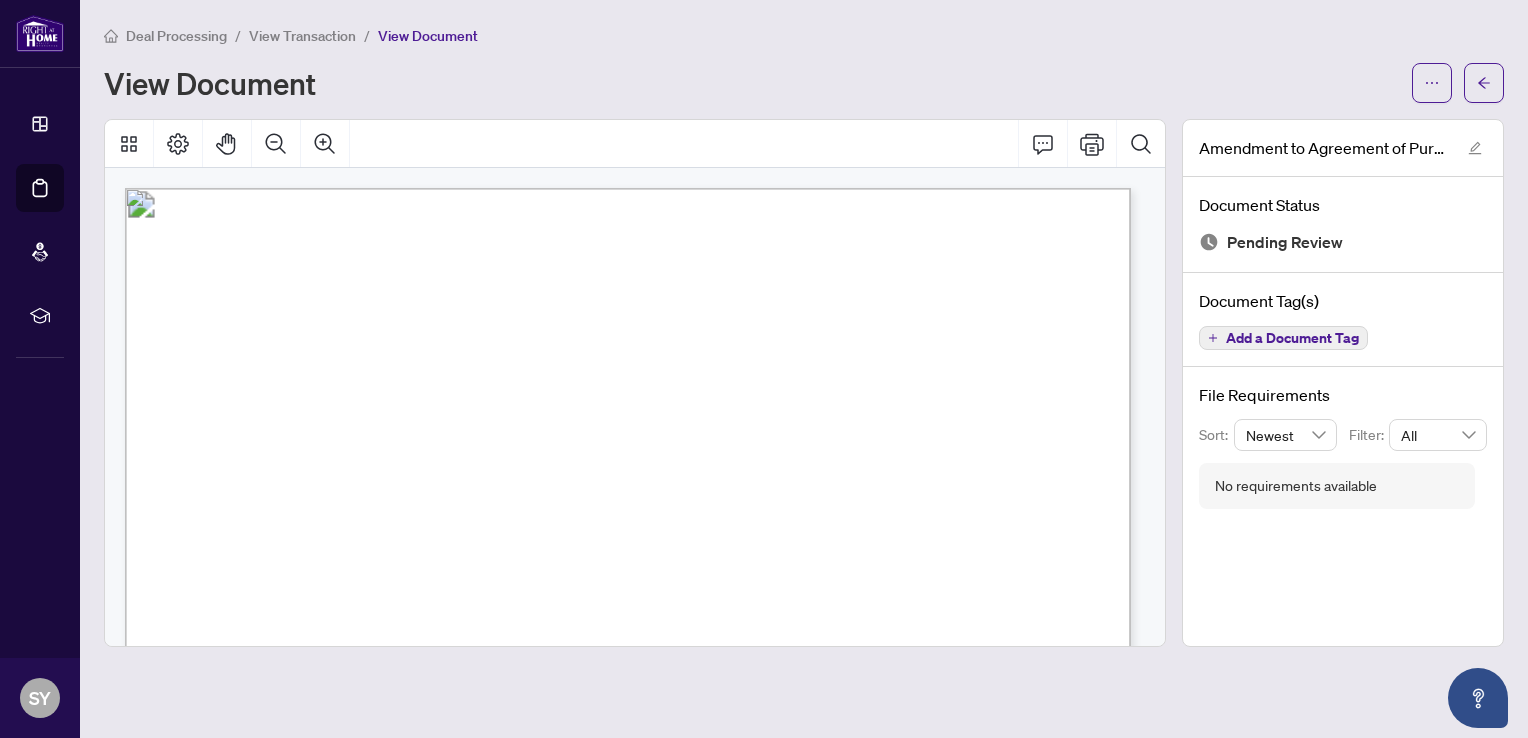 drag, startPoint x: 1132, startPoint y: 310, endPoint x: 1080, endPoint y: 214, distance: 109.17875 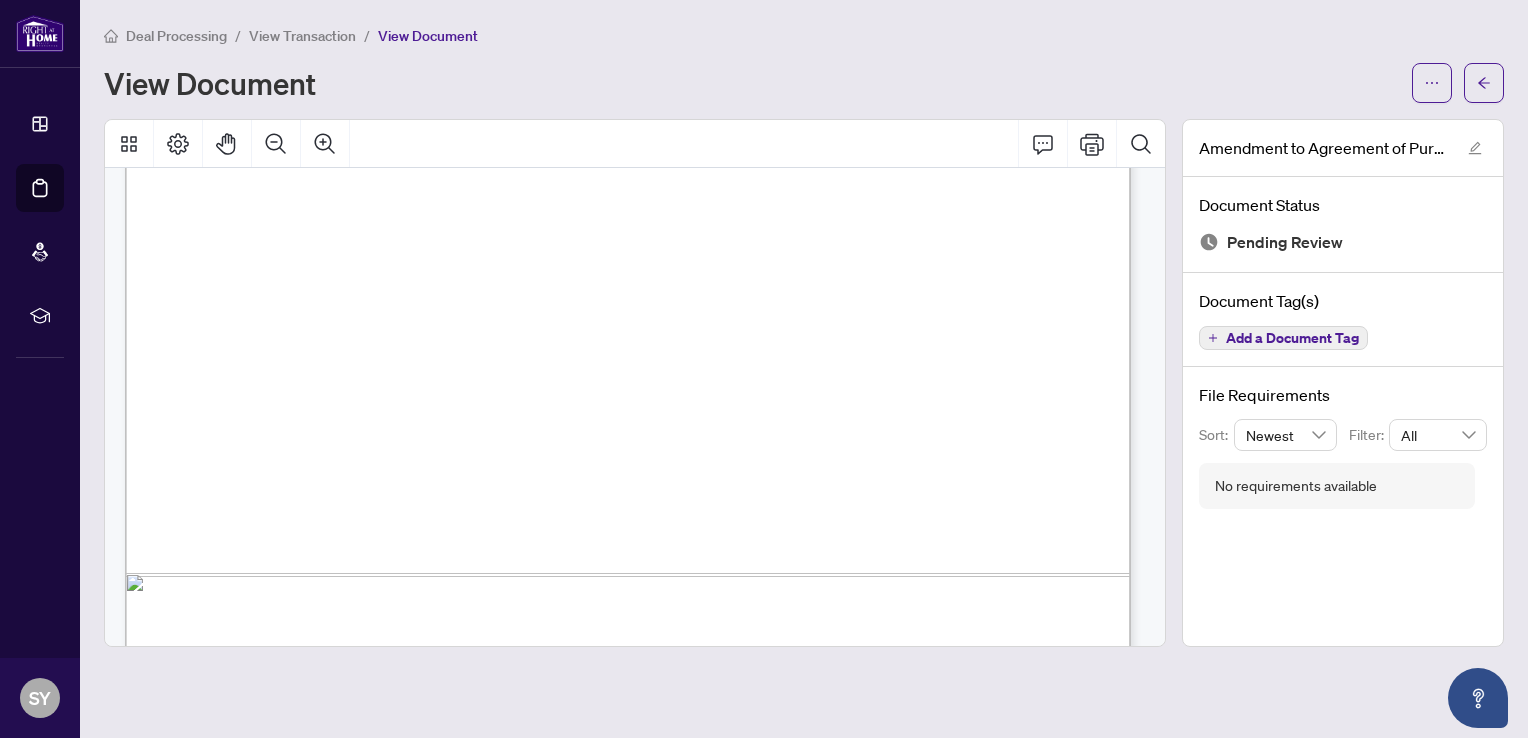 scroll, scrollTop: 0, scrollLeft: 0, axis: both 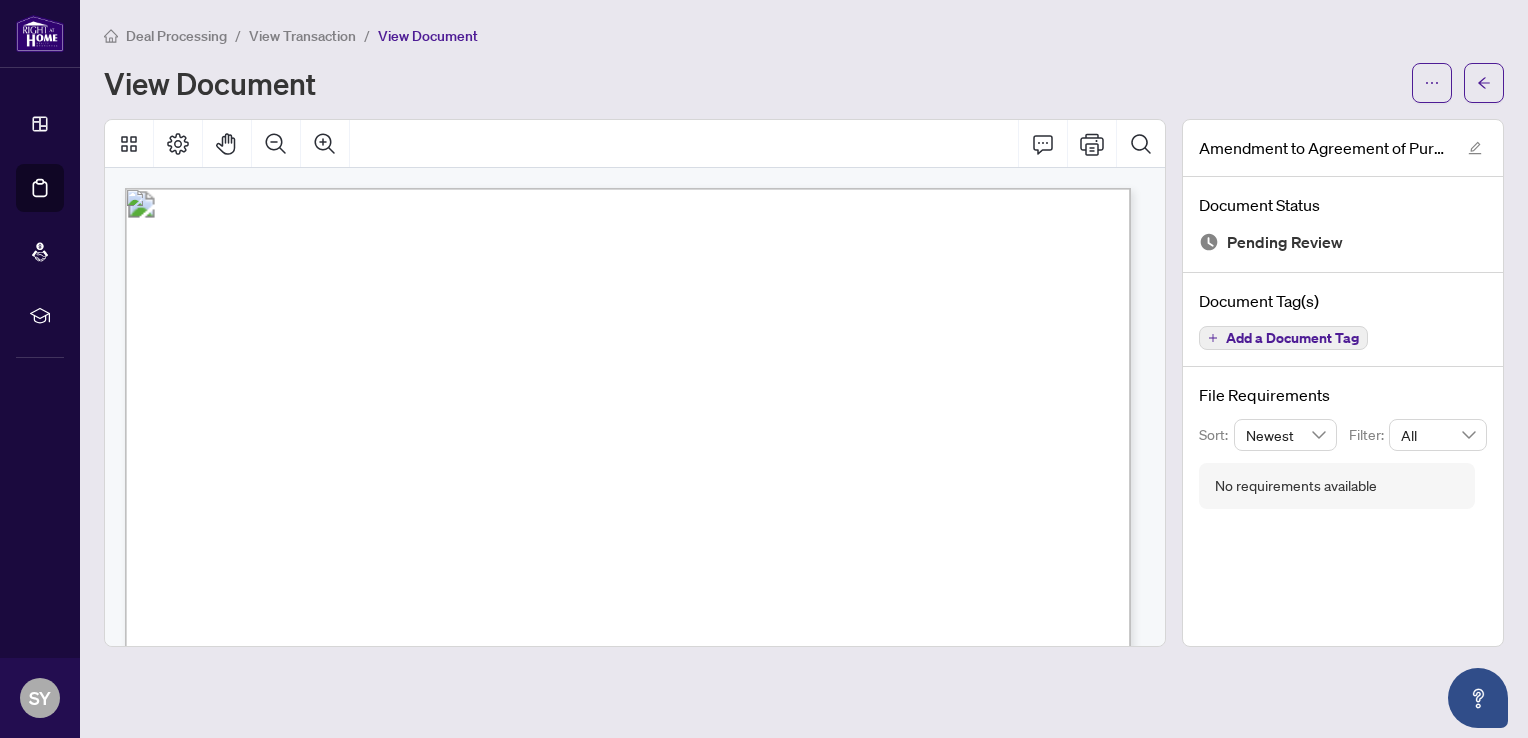 drag, startPoint x: 42, startPoint y: 0, endPoint x: 712, endPoint y: 214, distance: 703.3463 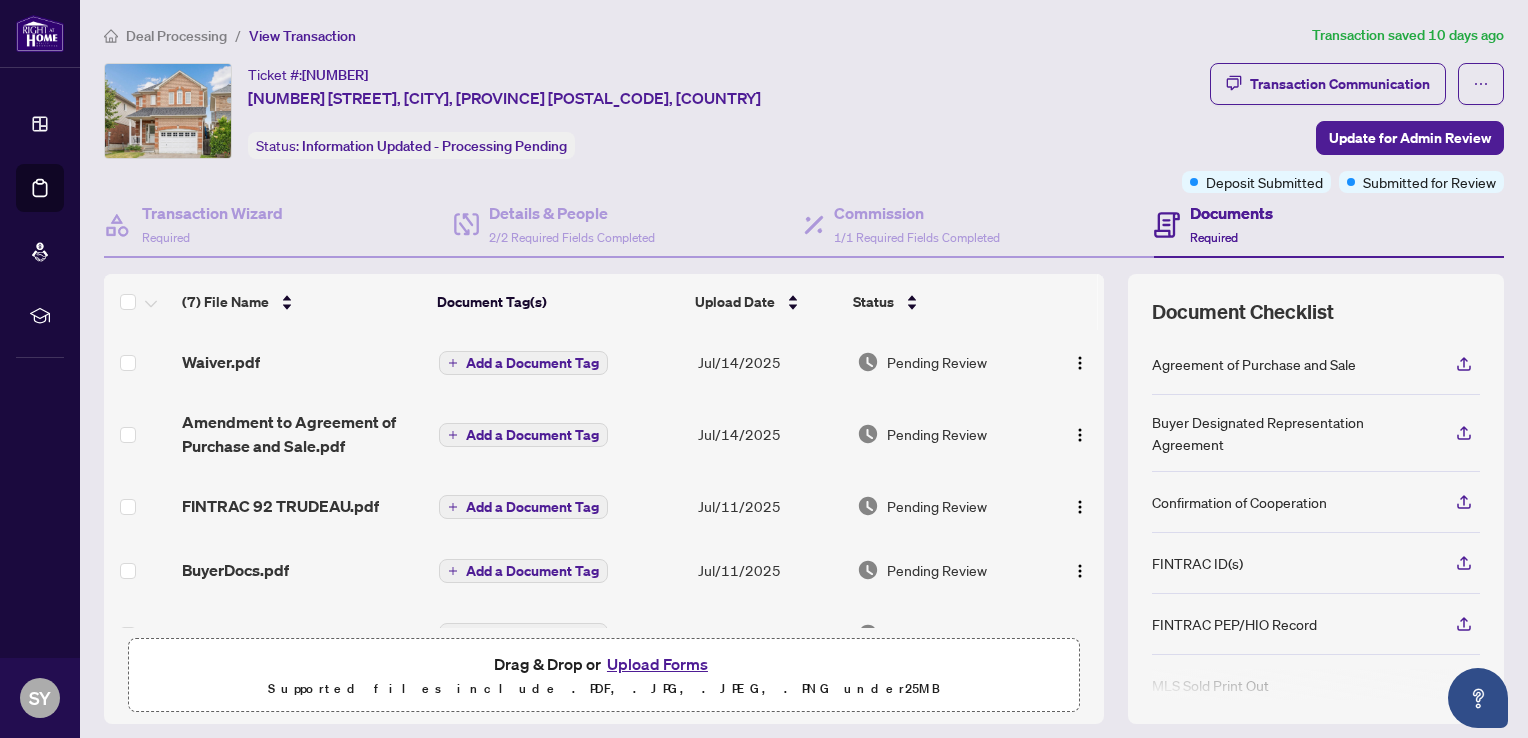 click on "Waiver.pdf" at bounding box center [302, 362] 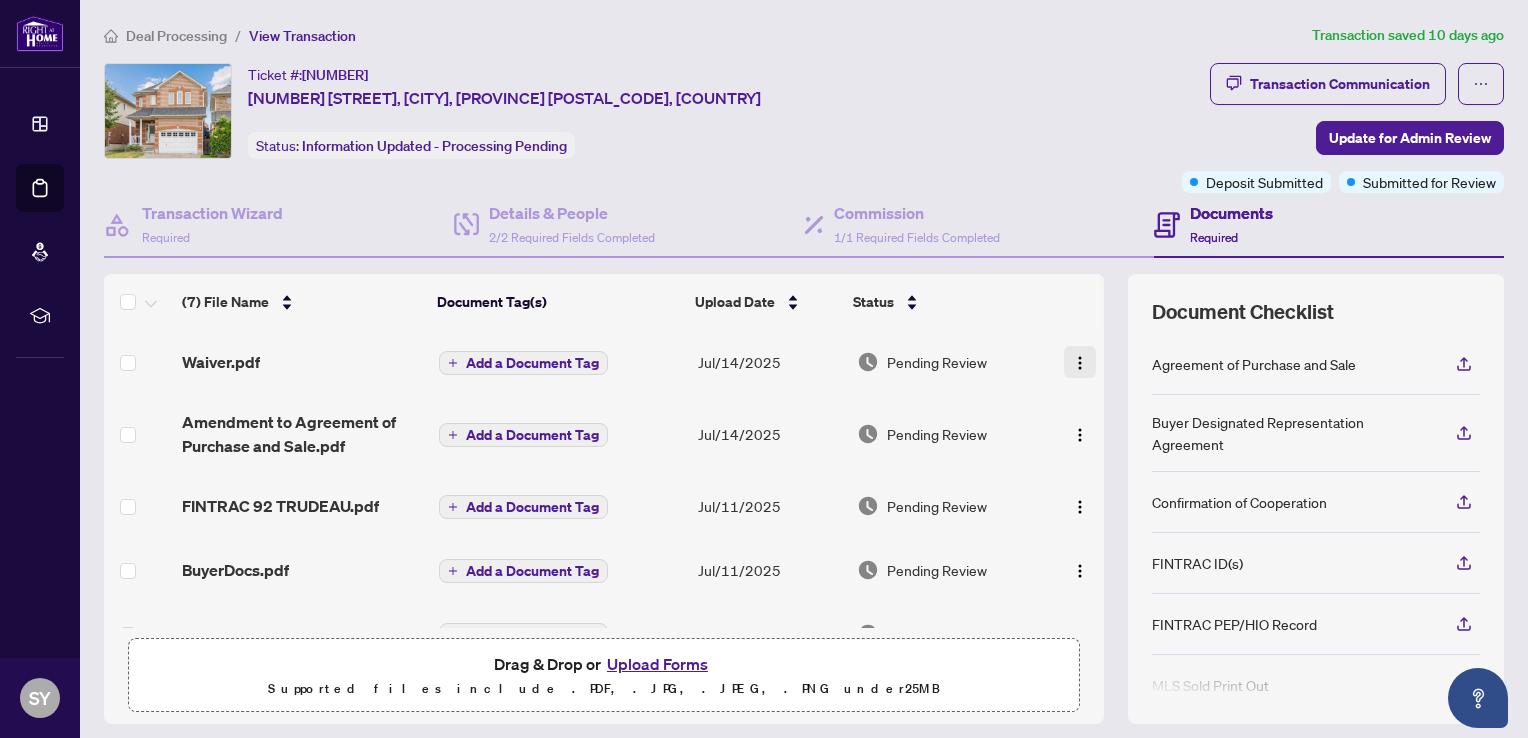 click at bounding box center [1080, 363] 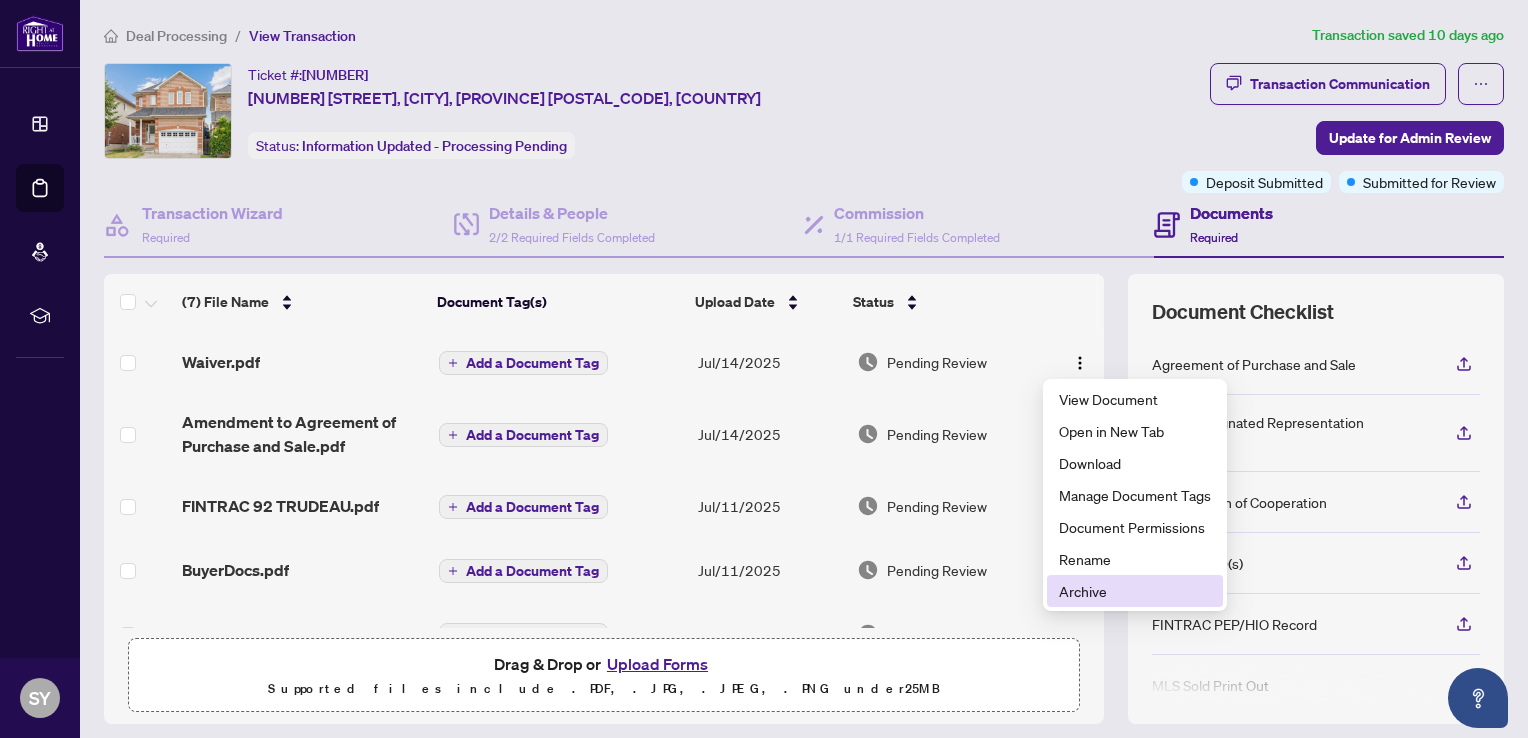 click on "Archive" at bounding box center [1135, 591] 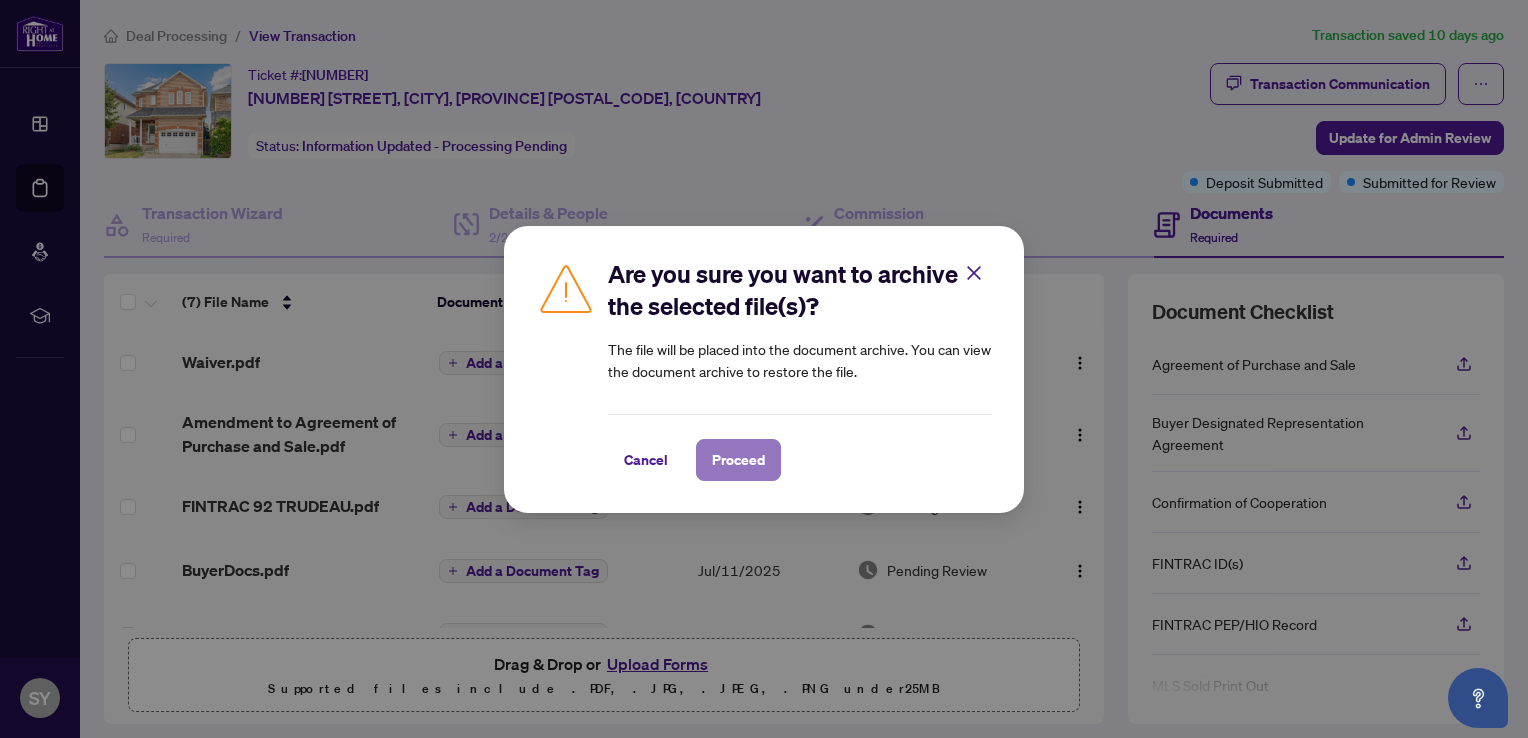 click on "Proceed" at bounding box center [738, 460] 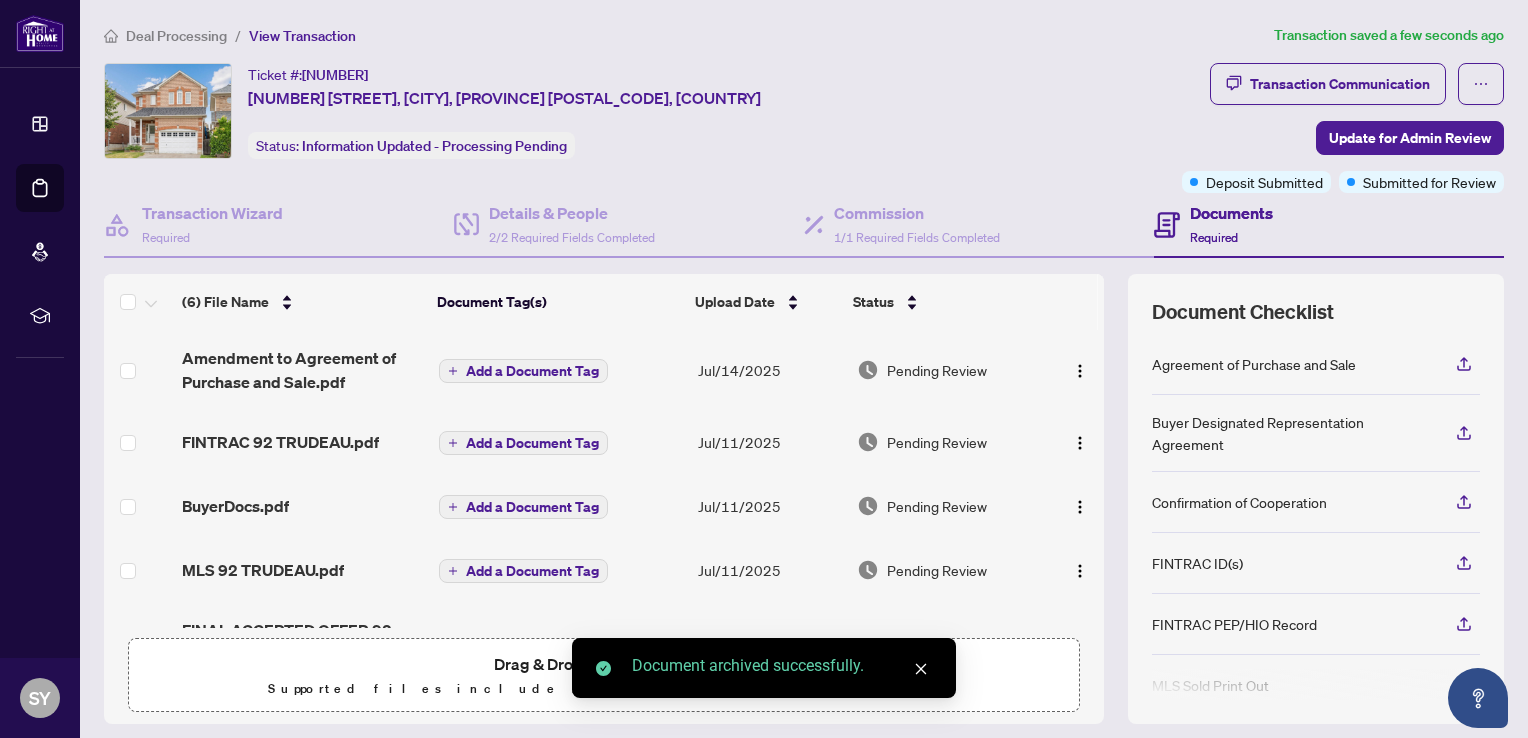 click on "Drag & Drop or Upload Forms" at bounding box center (604, 664) 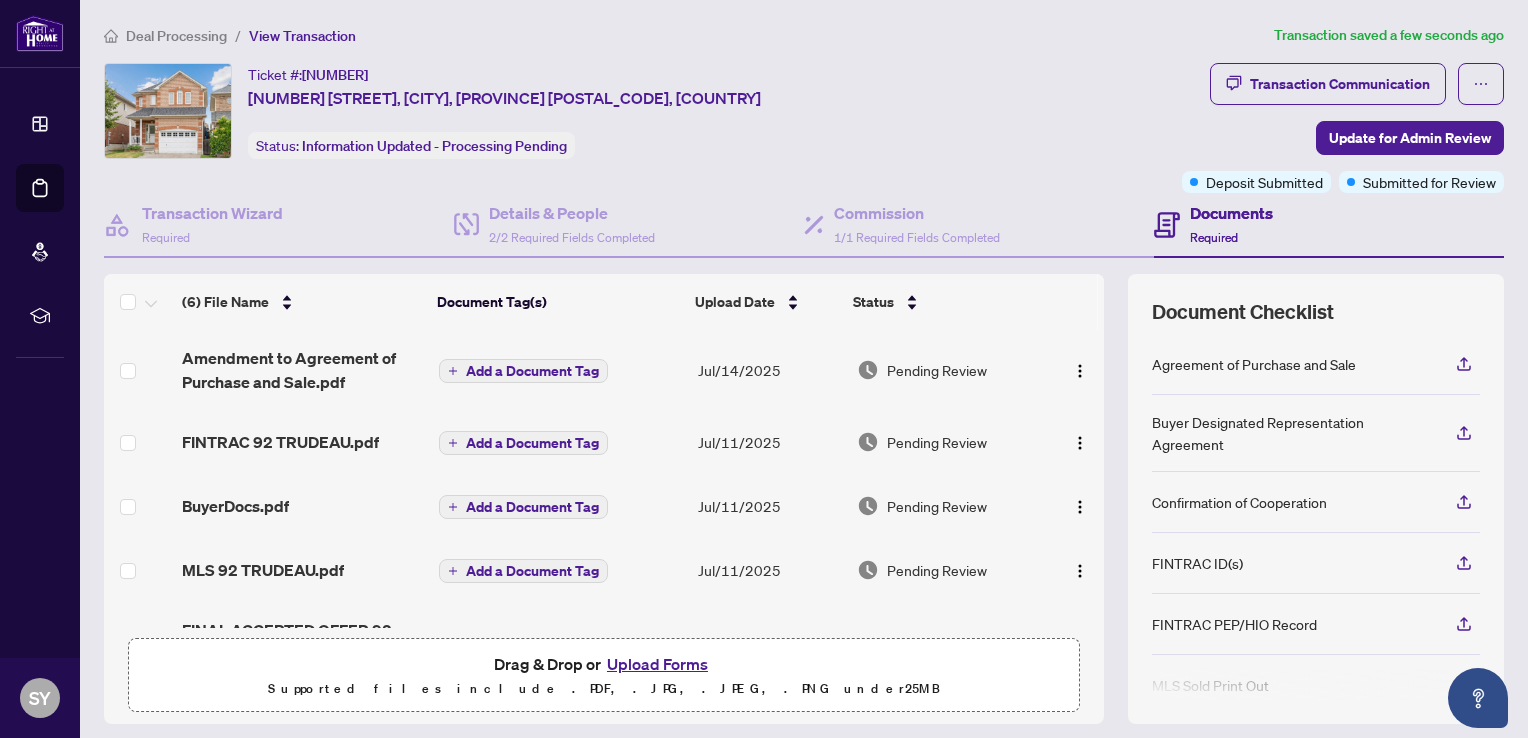 click on "Upload Forms" at bounding box center [657, 664] 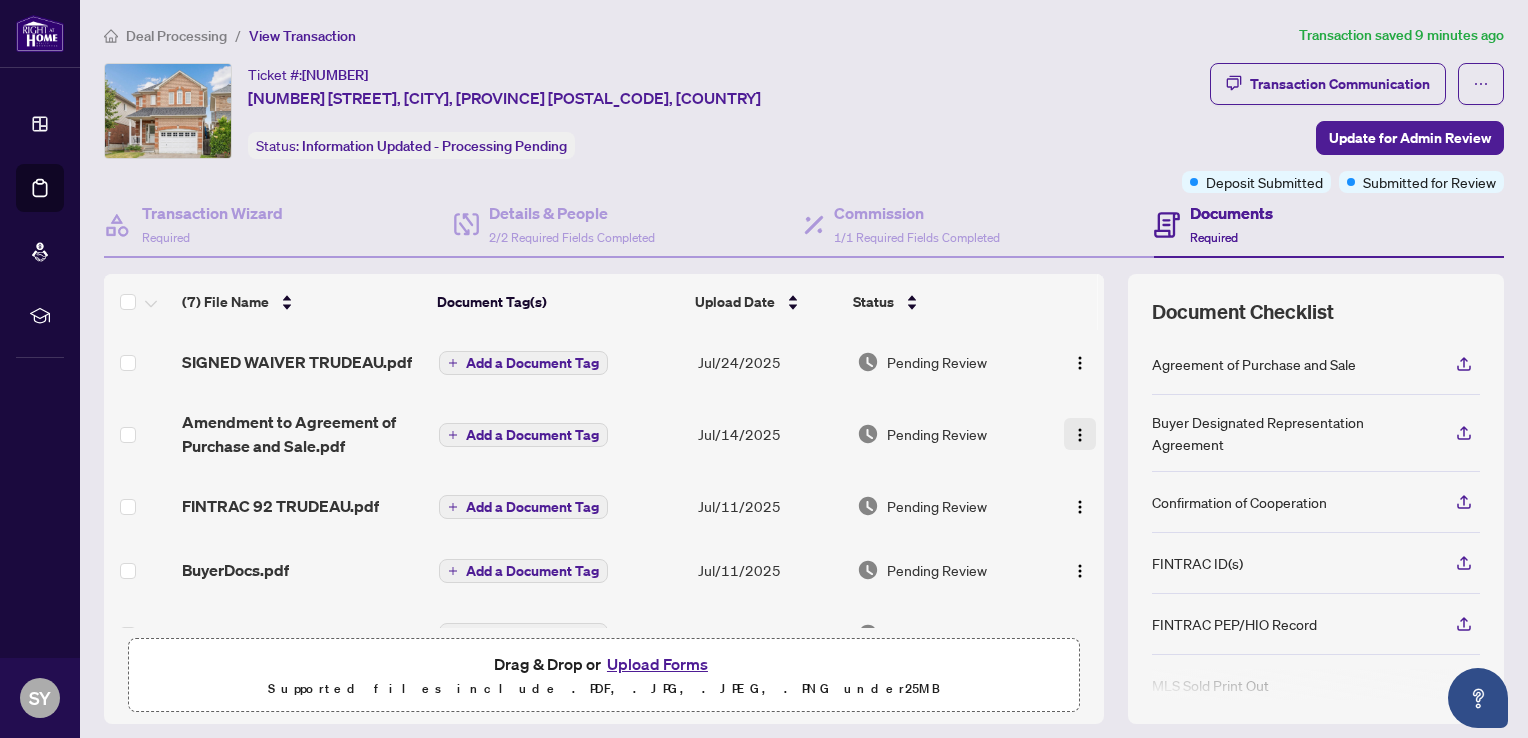 click at bounding box center [1080, 435] 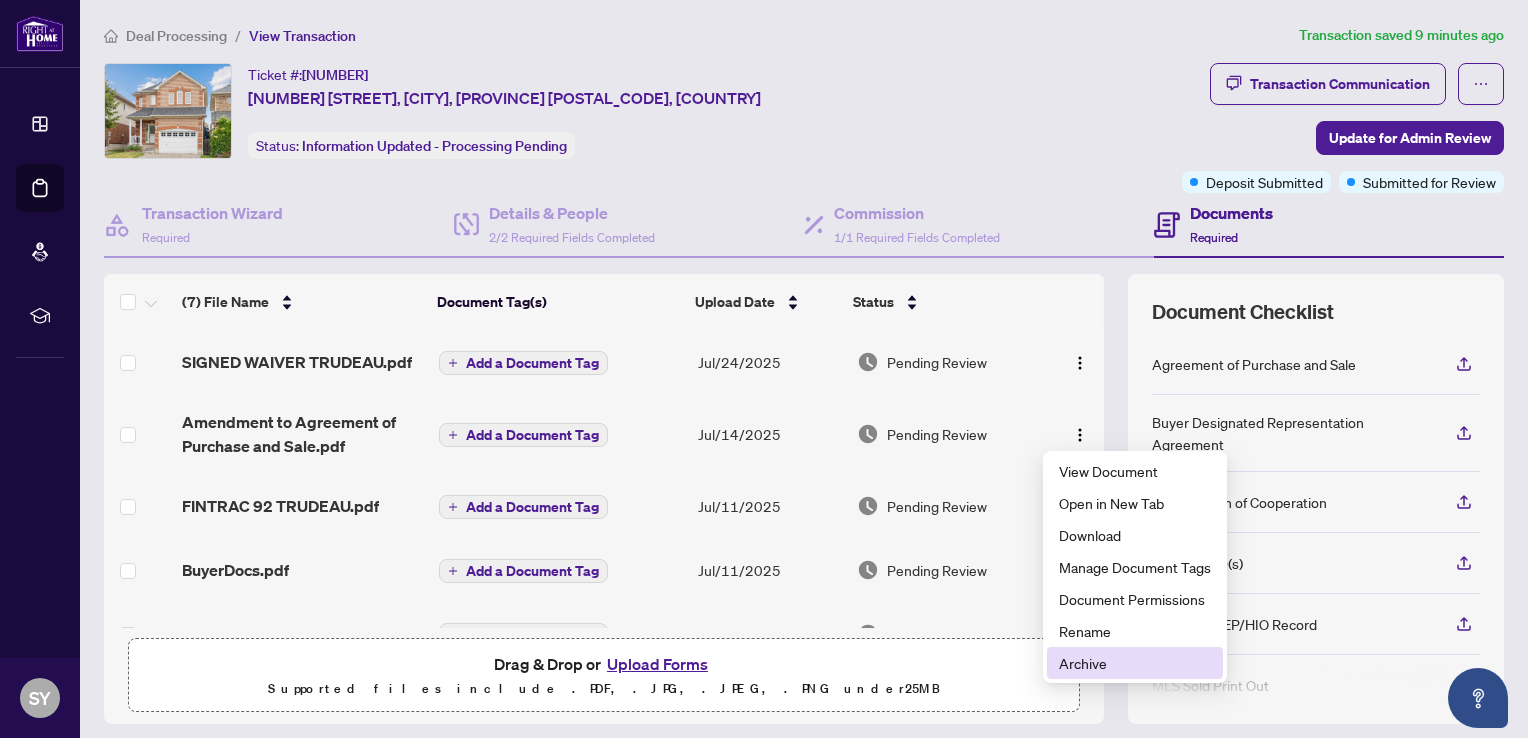 click on "Archive" at bounding box center (1135, 663) 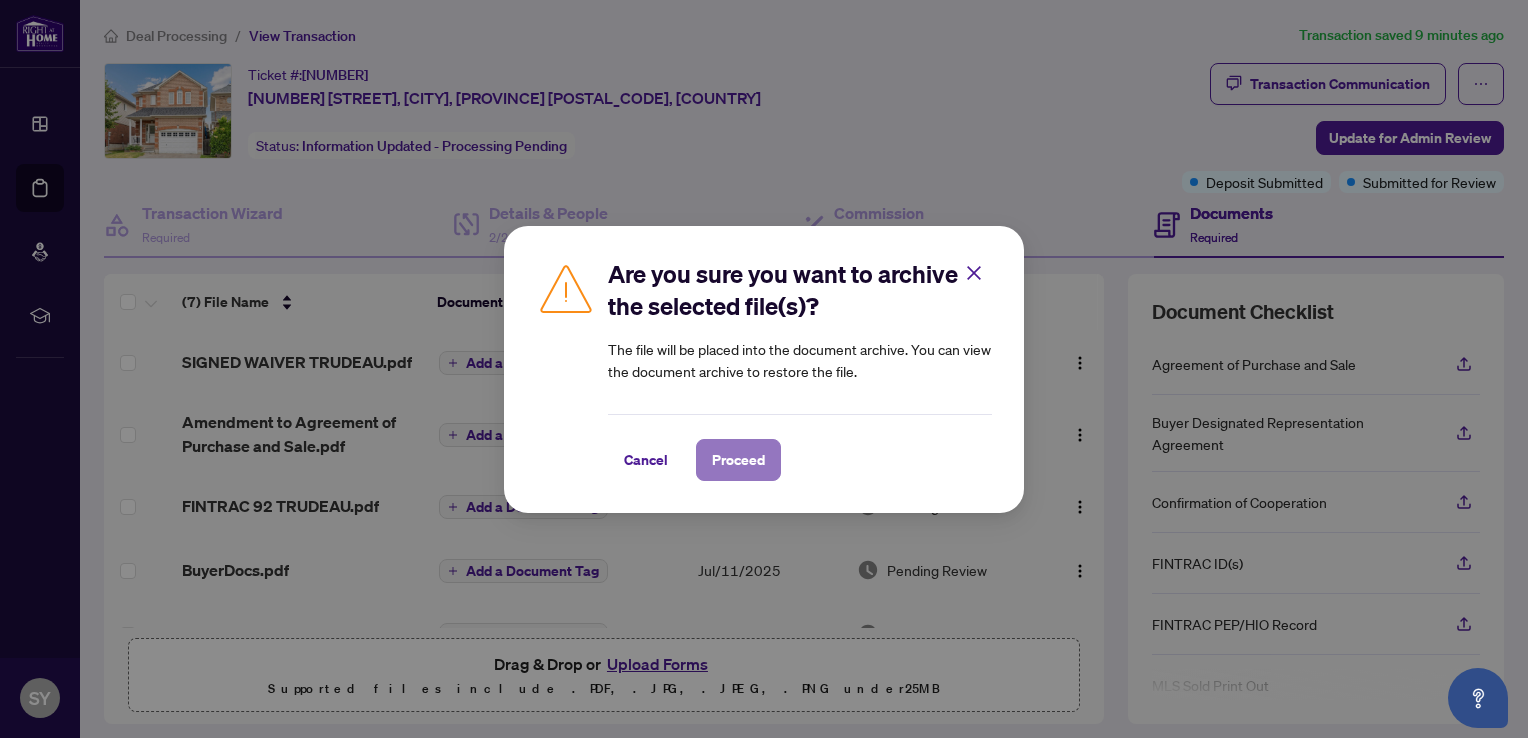 click on "Proceed" at bounding box center (738, 460) 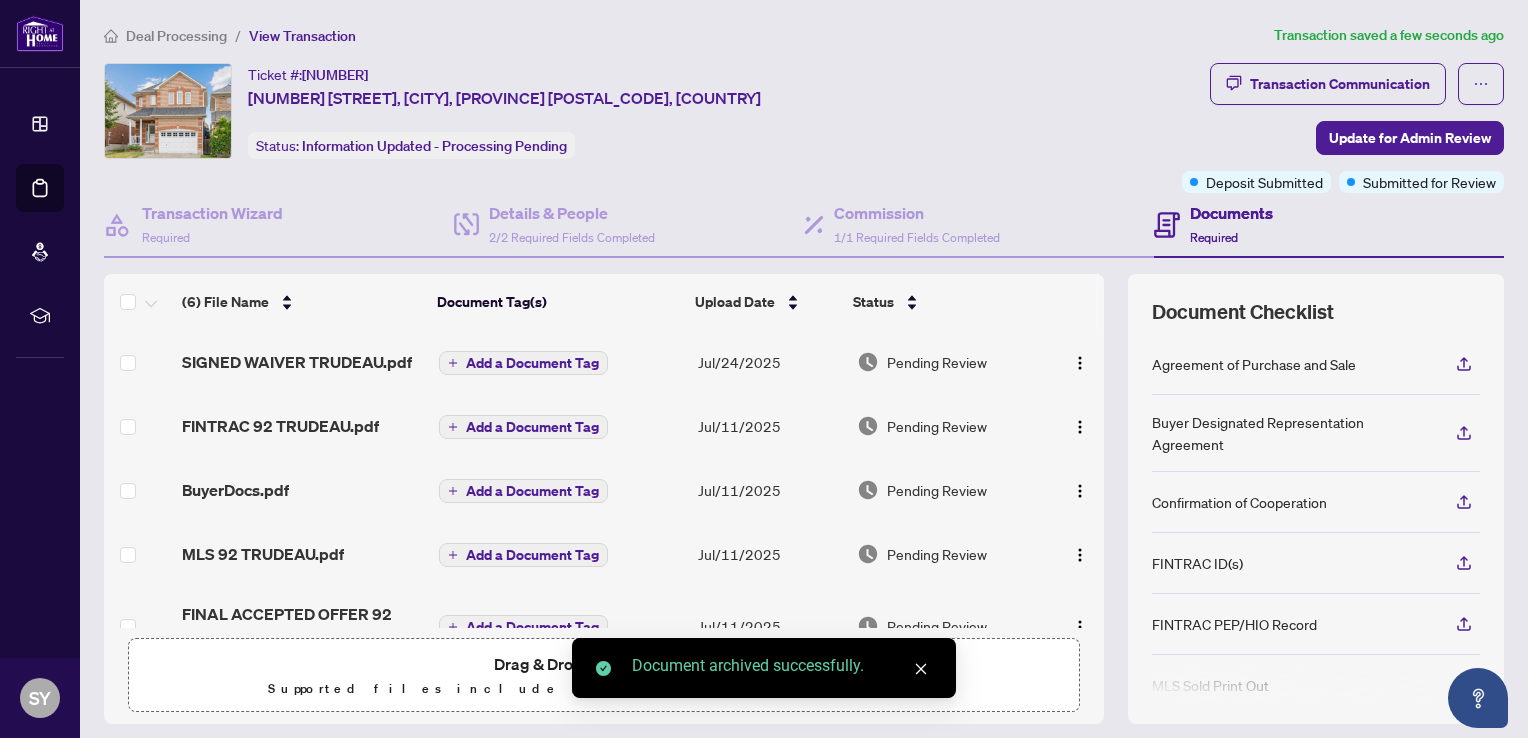 click on "Drag & Drop or Upload Forms" at bounding box center [604, 664] 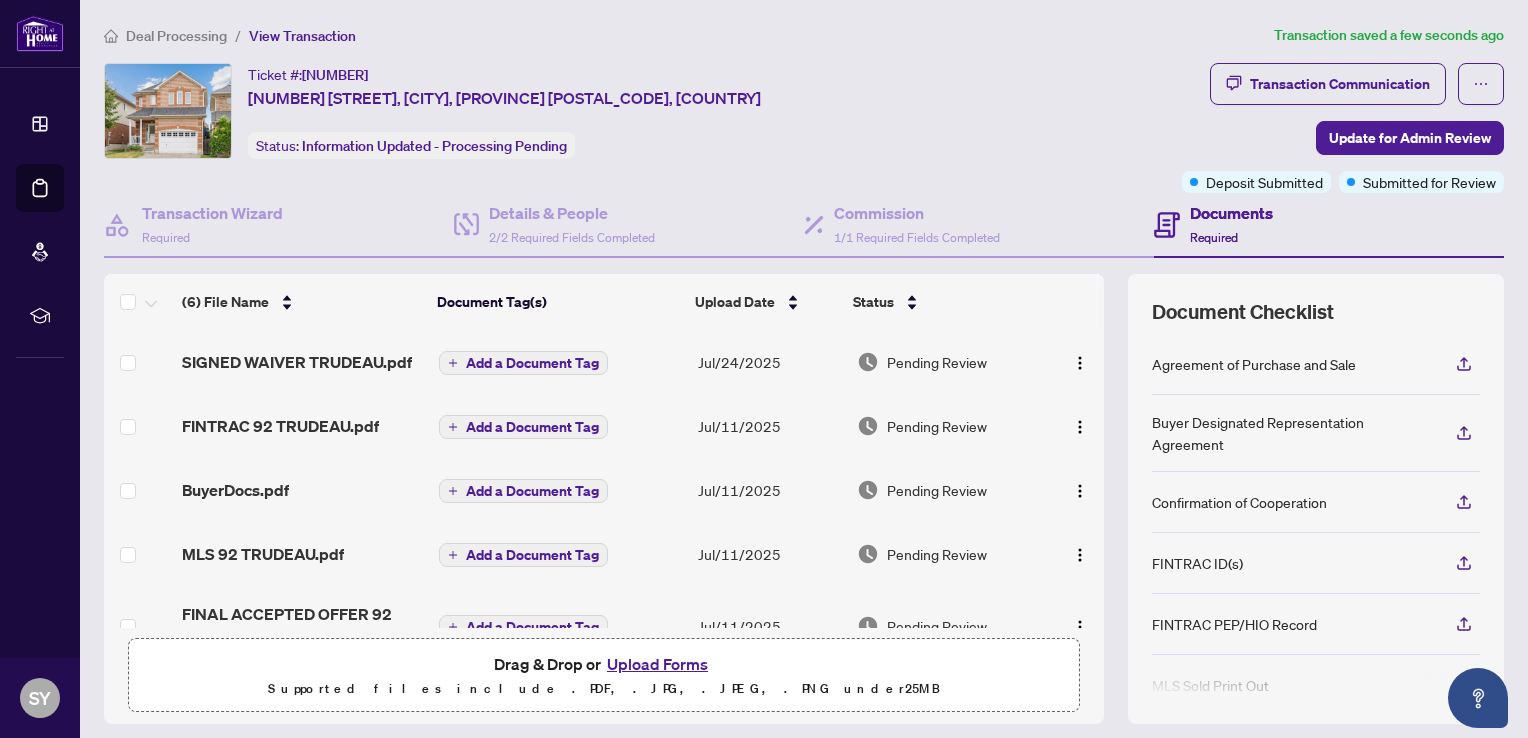 click on "Upload Forms" at bounding box center [657, 664] 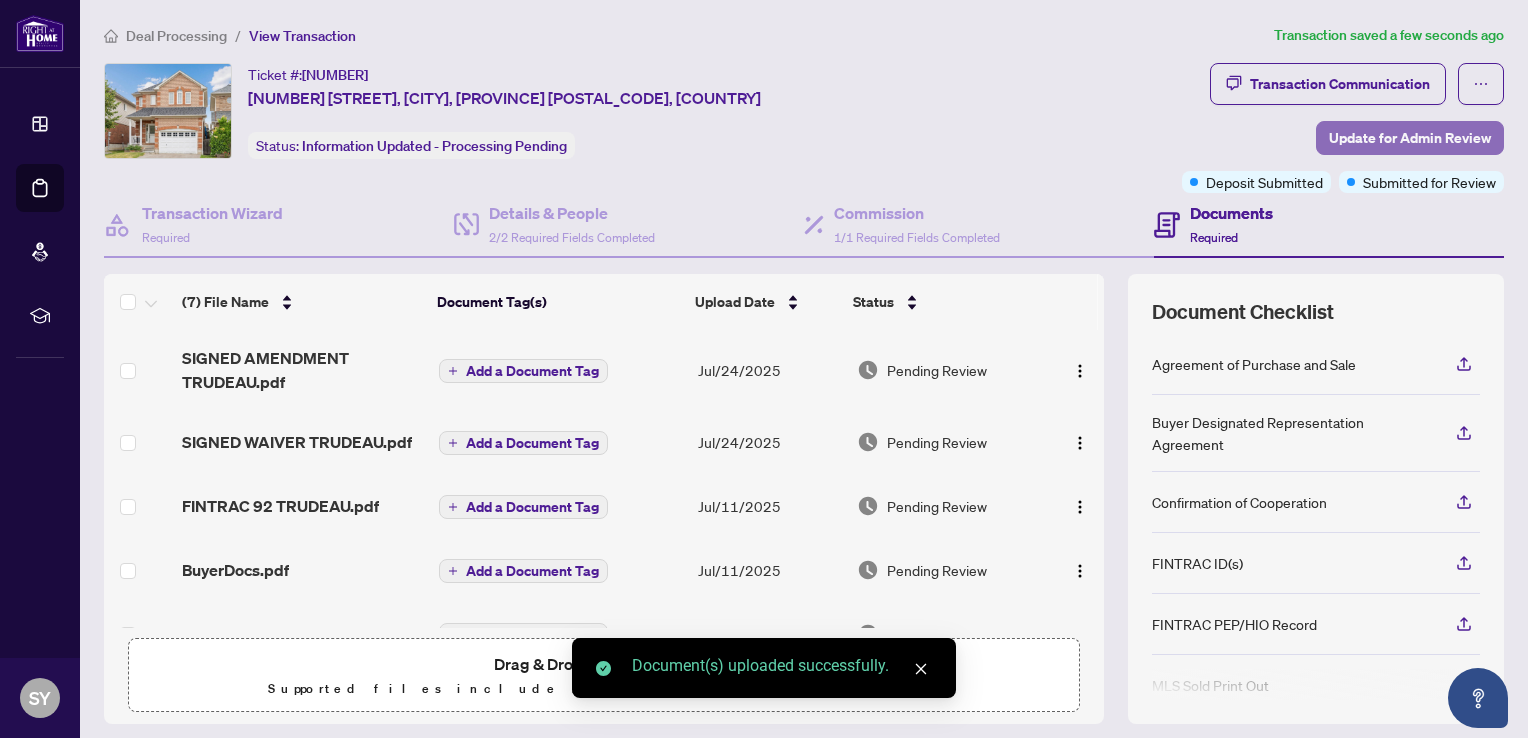 click on "Update for Admin Review" at bounding box center (1410, 138) 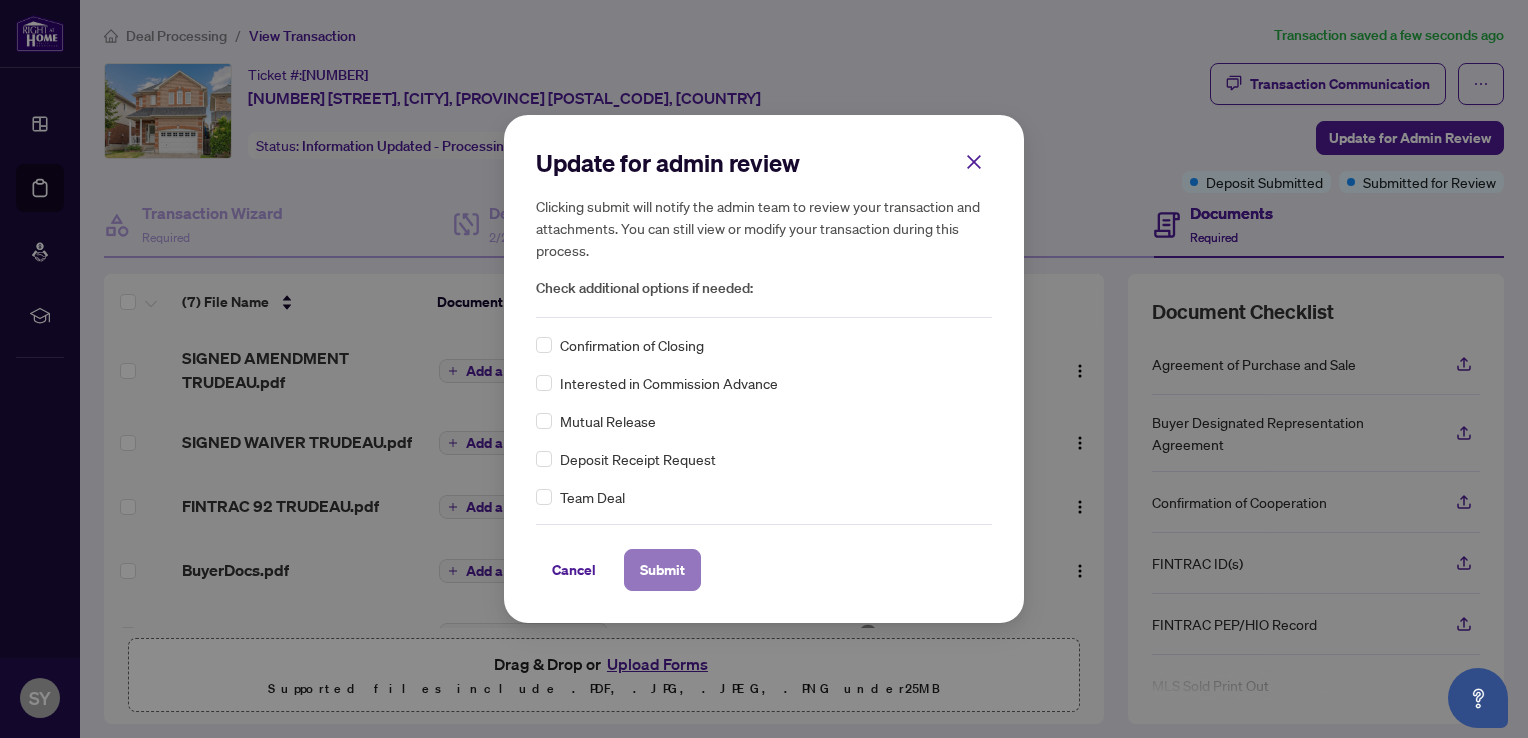 click on "Submit" at bounding box center [662, 570] 